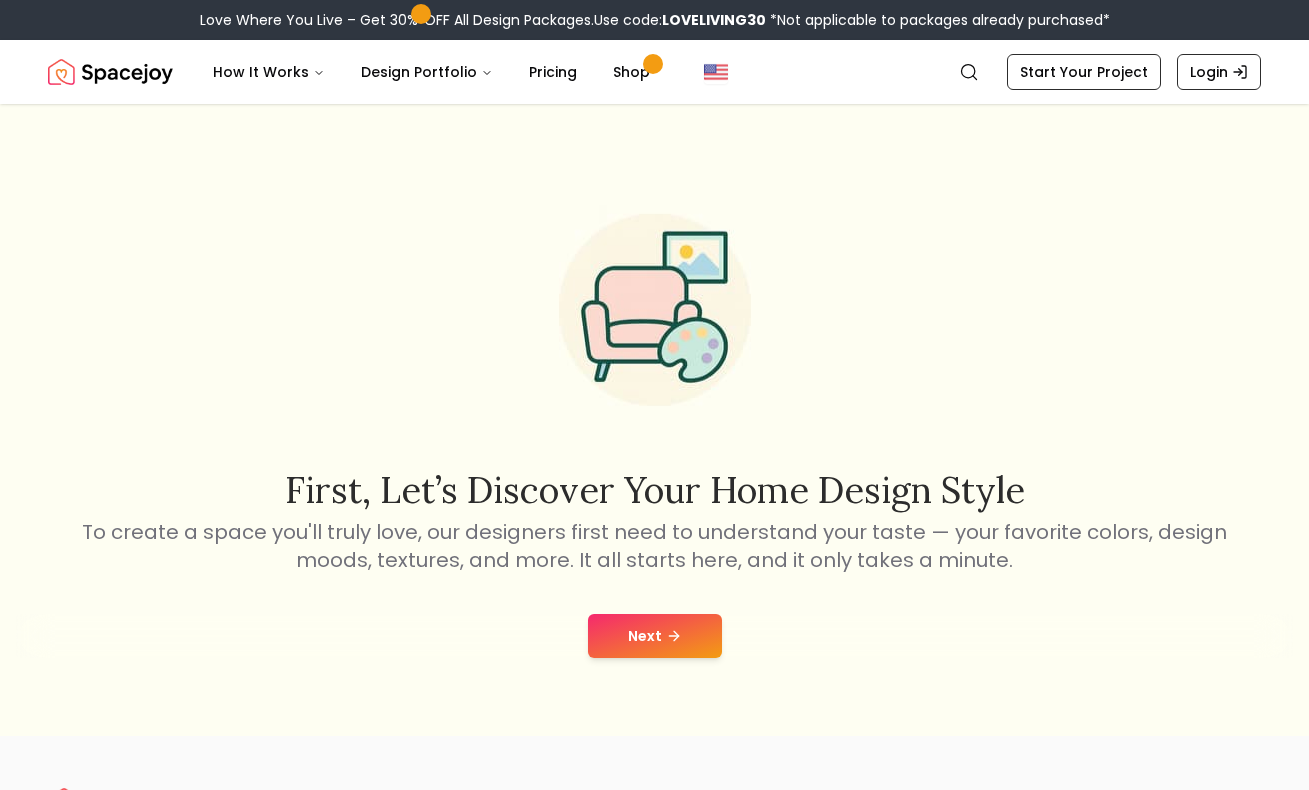 click on "Next" at bounding box center (655, 636) 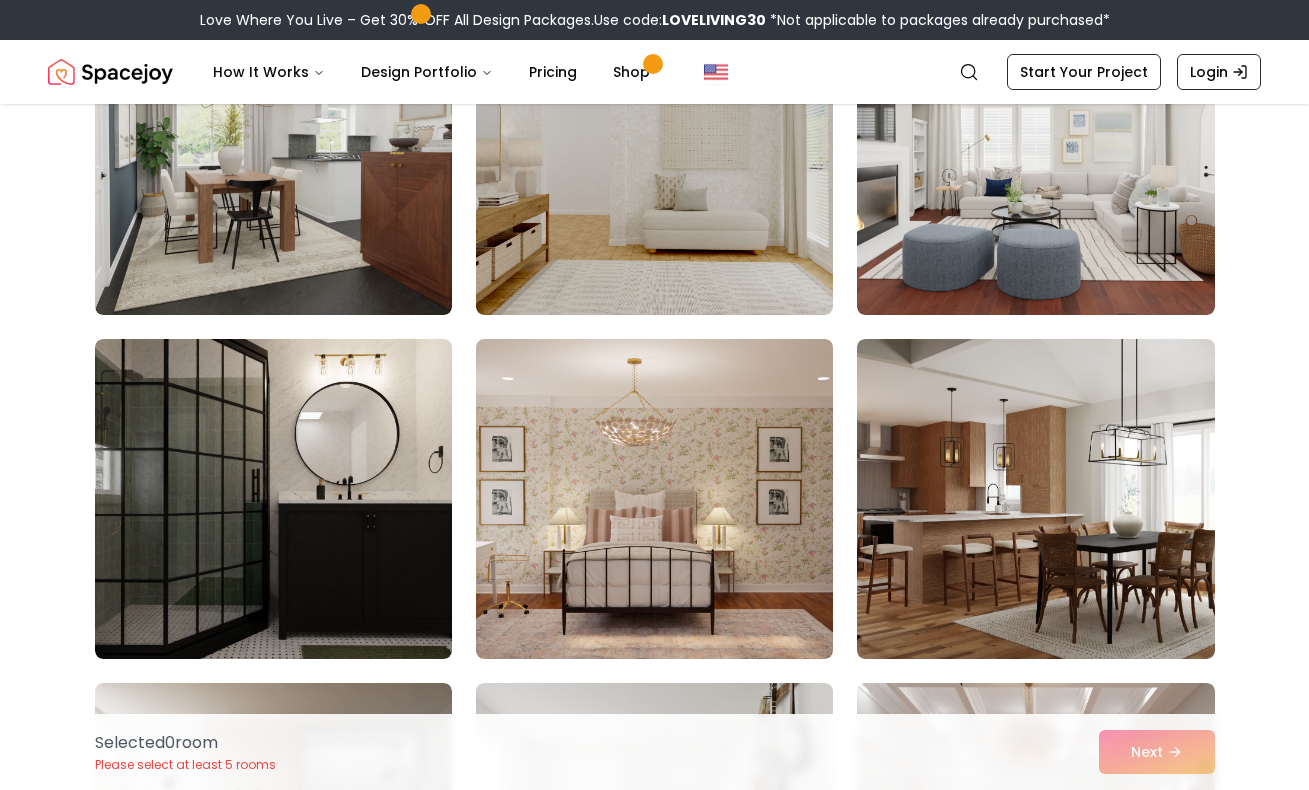 scroll, scrollTop: 278, scrollLeft: 0, axis: vertical 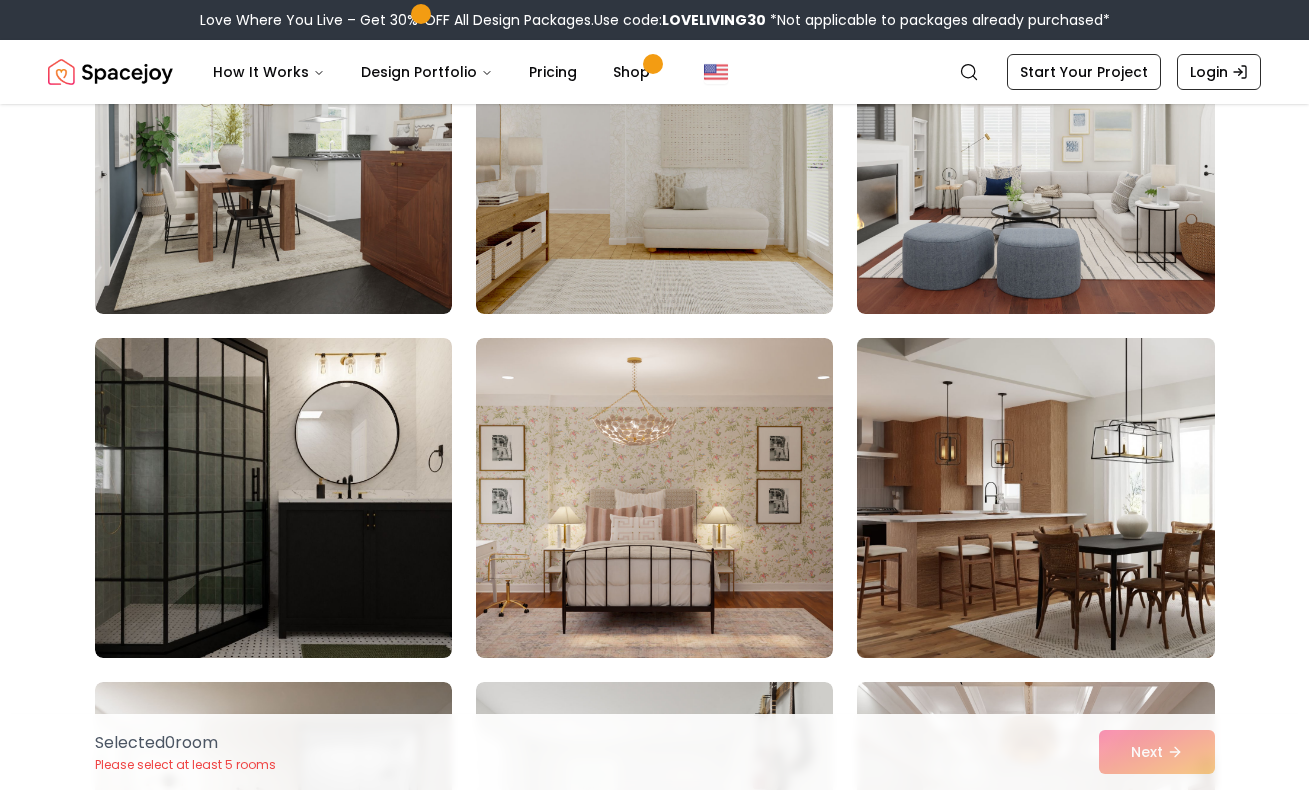 click at bounding box center (1035, 498) 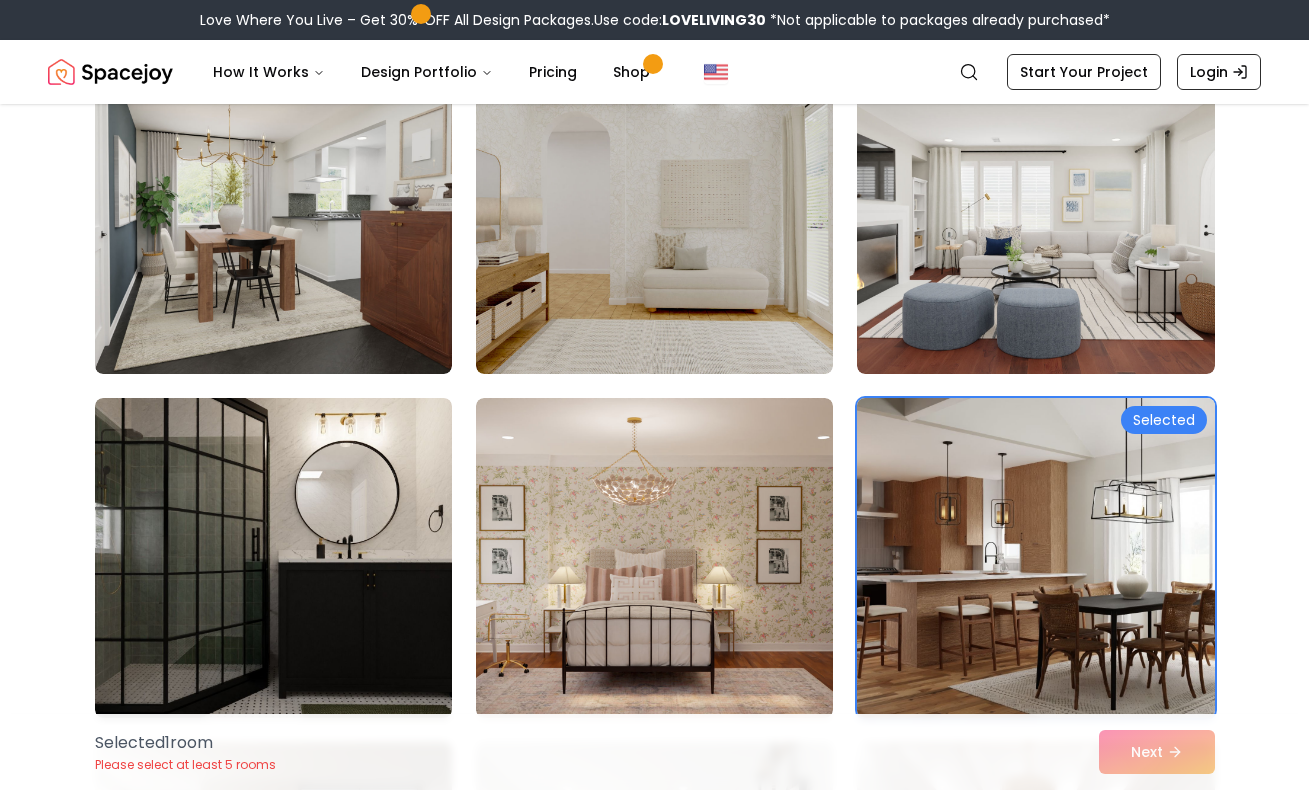 scroll, scrollTop: 213, scrollLeft: 0, axis: vertical 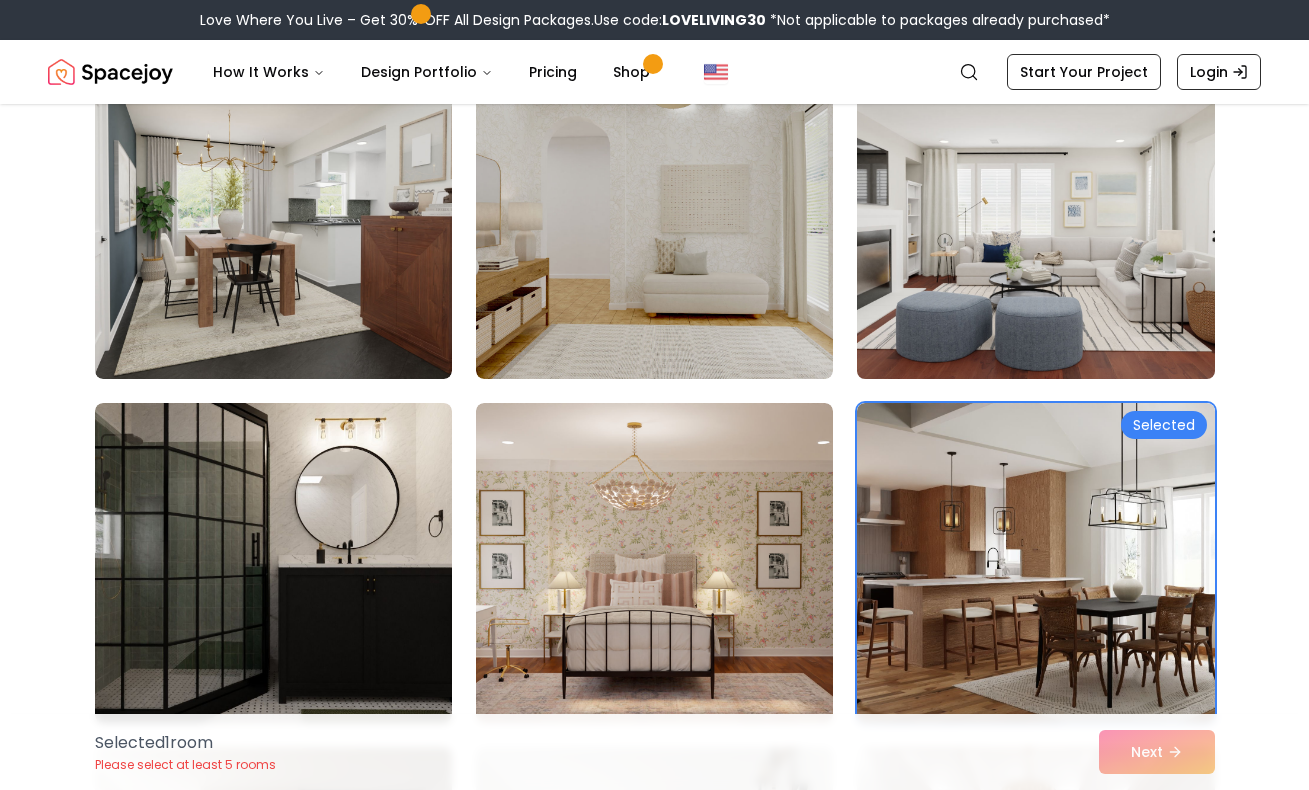 click at bounding box center (1035, 219) 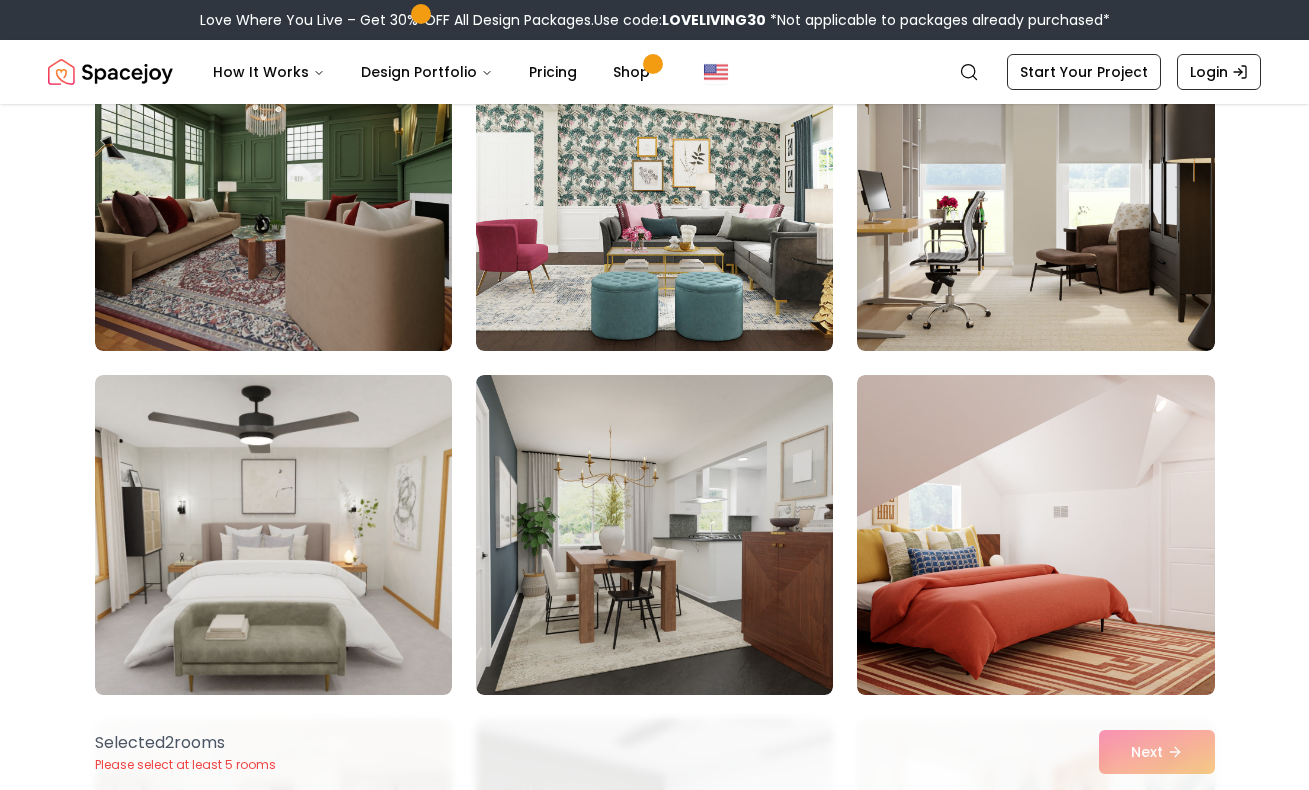 scroll, scrollTop: 2652, scrollLeft: 0, axis: vertical 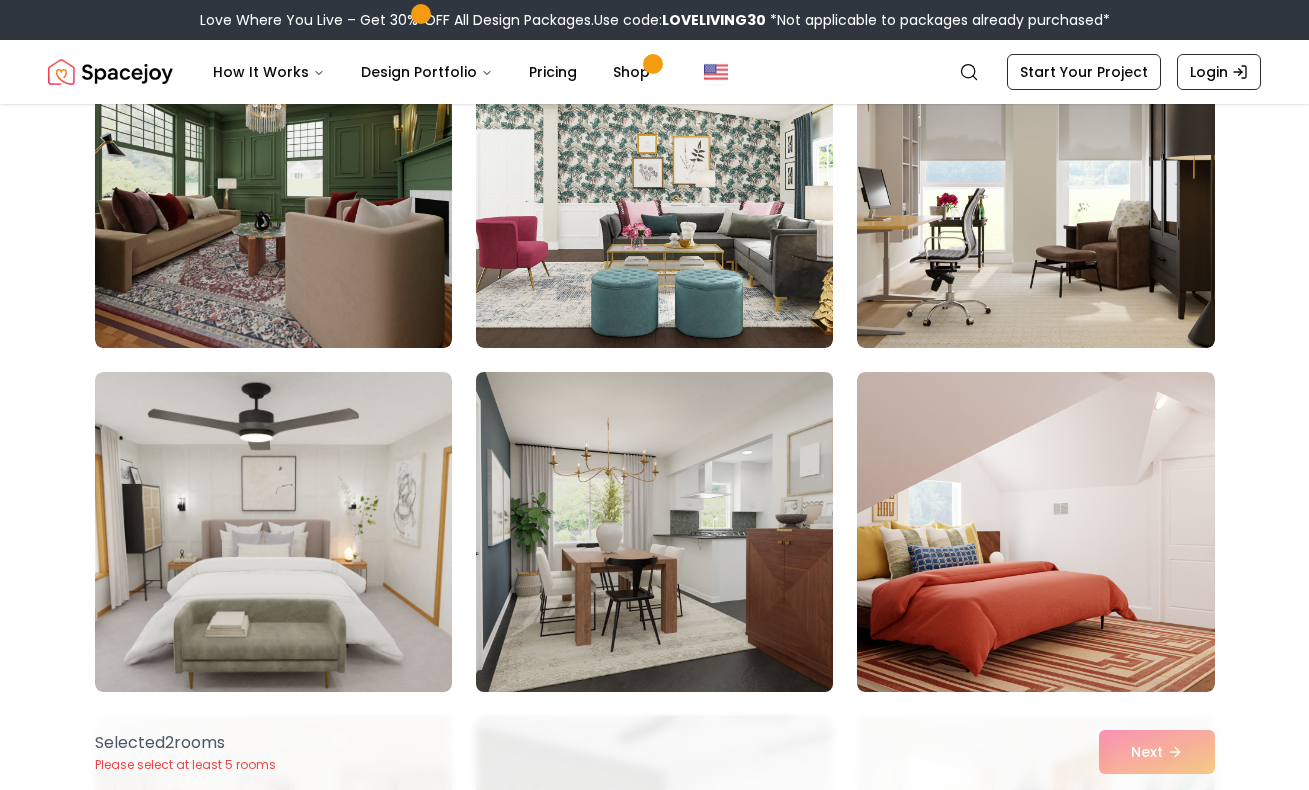 click at bounding box center (654, 532) 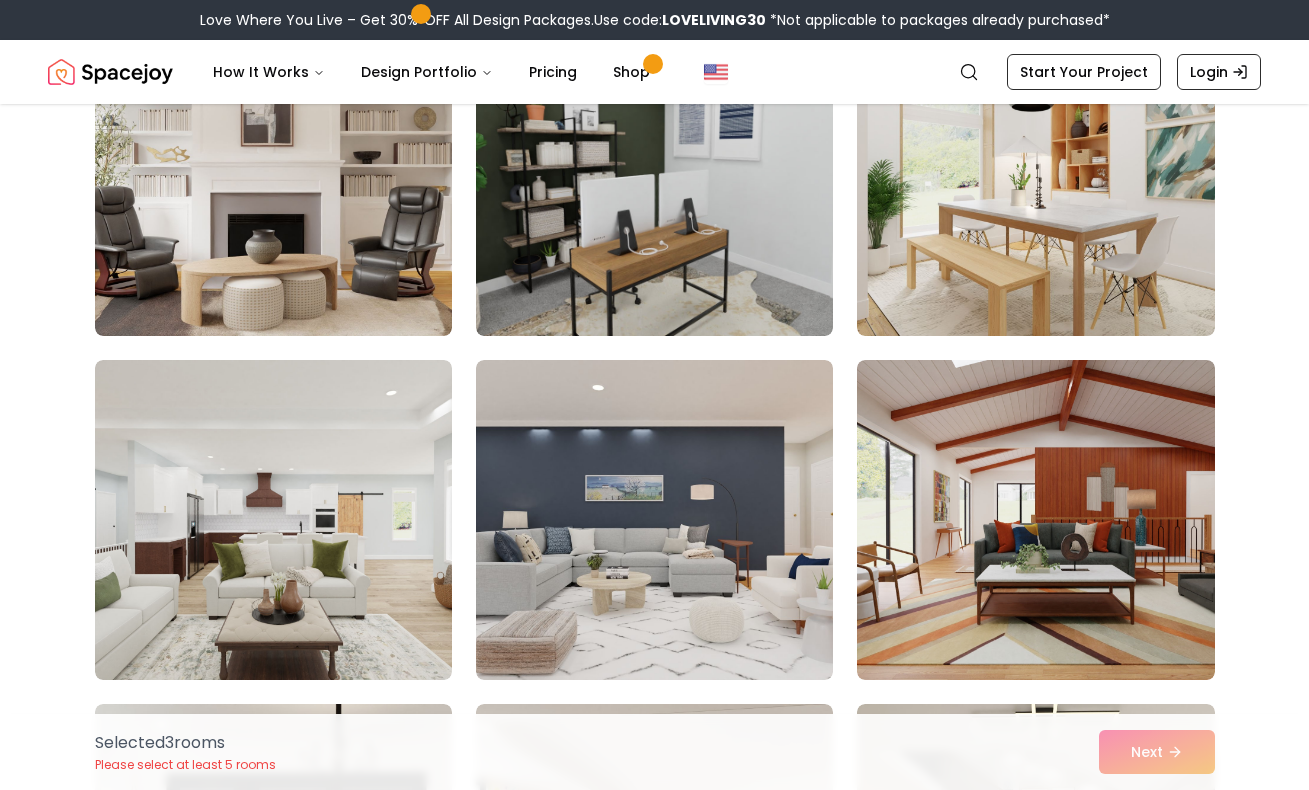 scroll, scrollTop: 3356, scrollLeft: 0, axis: vertical 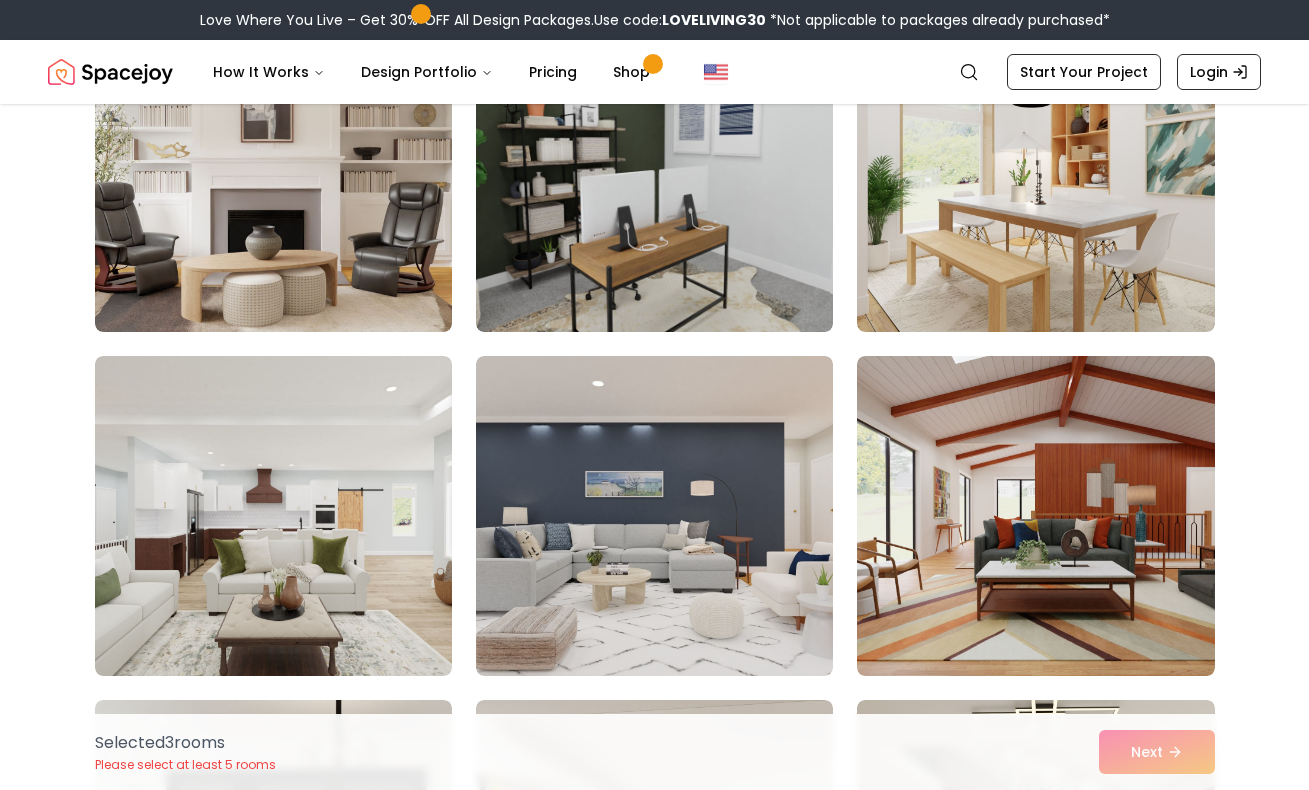 click at bounding box center [654, 516] 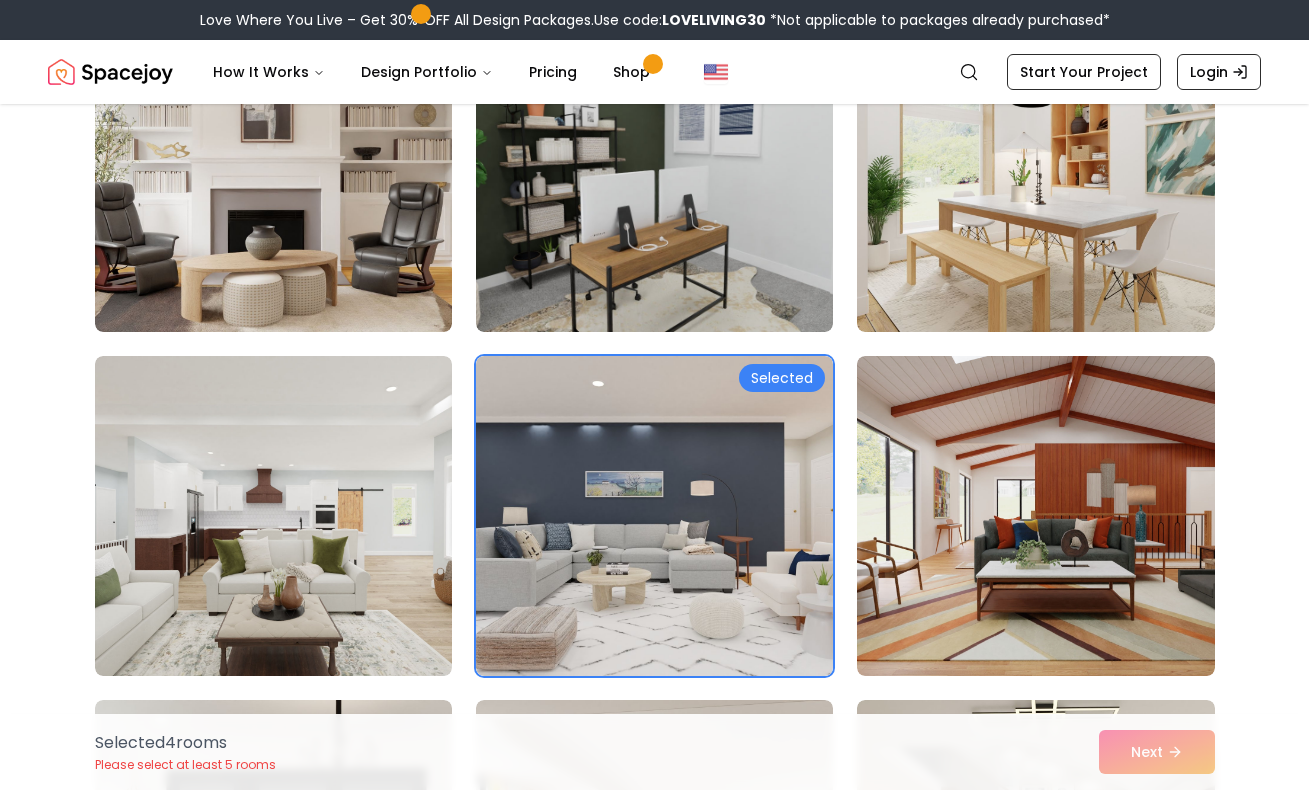 click on "Selected  4  room s Please select at least 5 rooms Next" at bounding box center (655, 752) 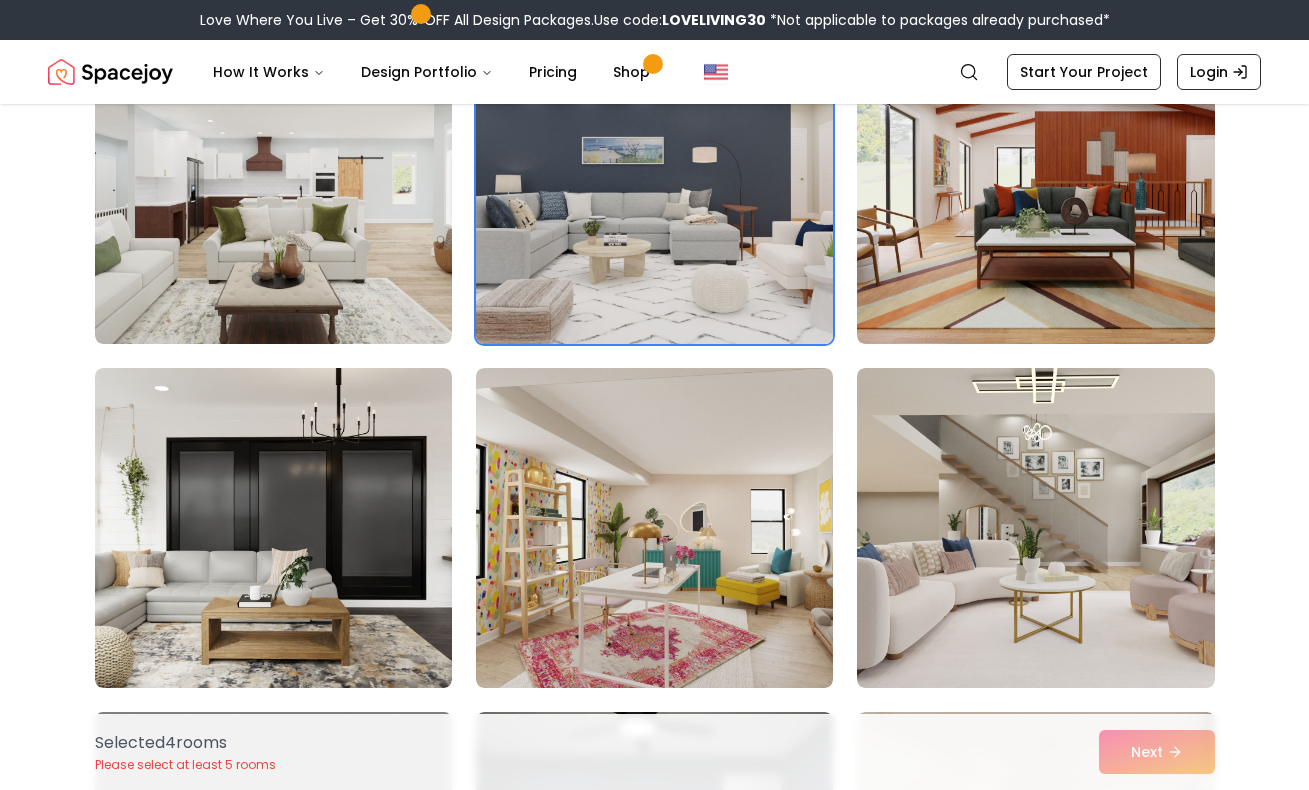scroll, scrollTop: 3689, scrollLeft: 0, axis: vertical 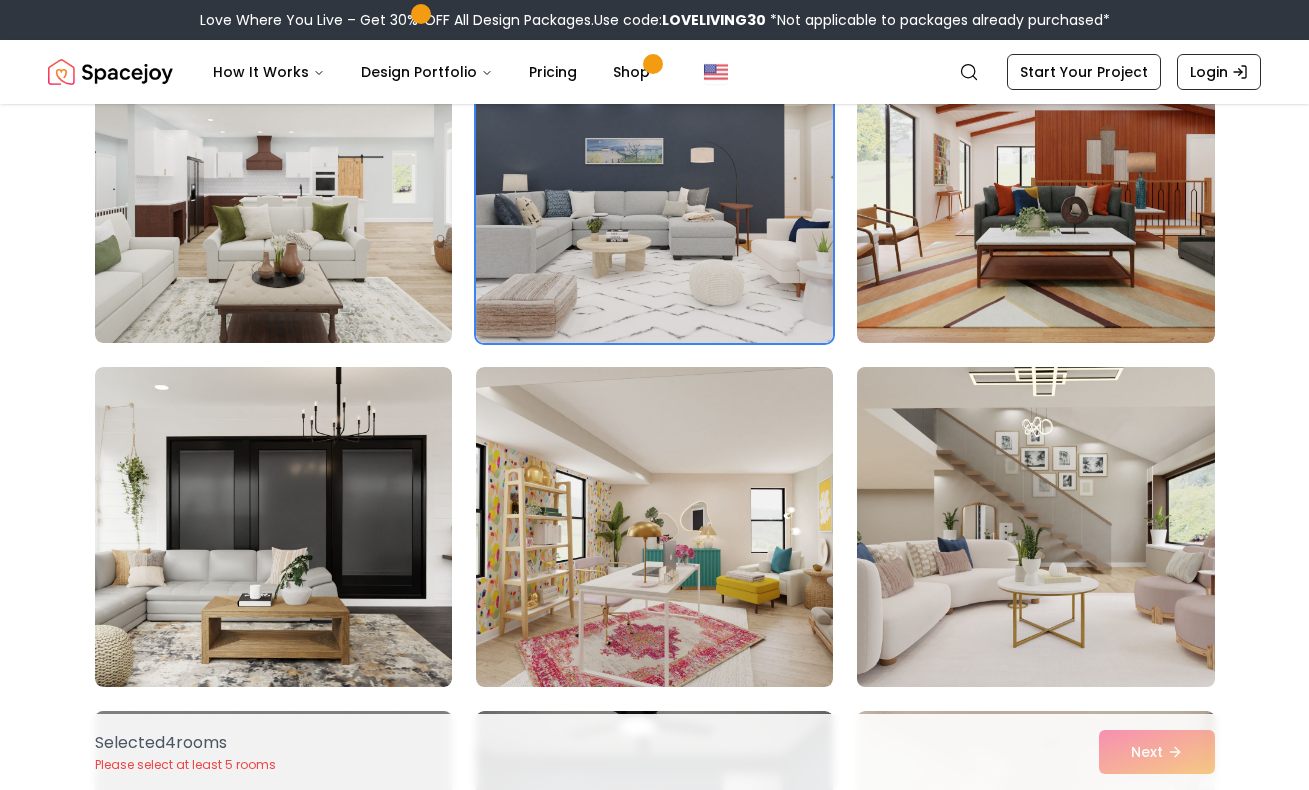 click at bounding box center (1035, 527) 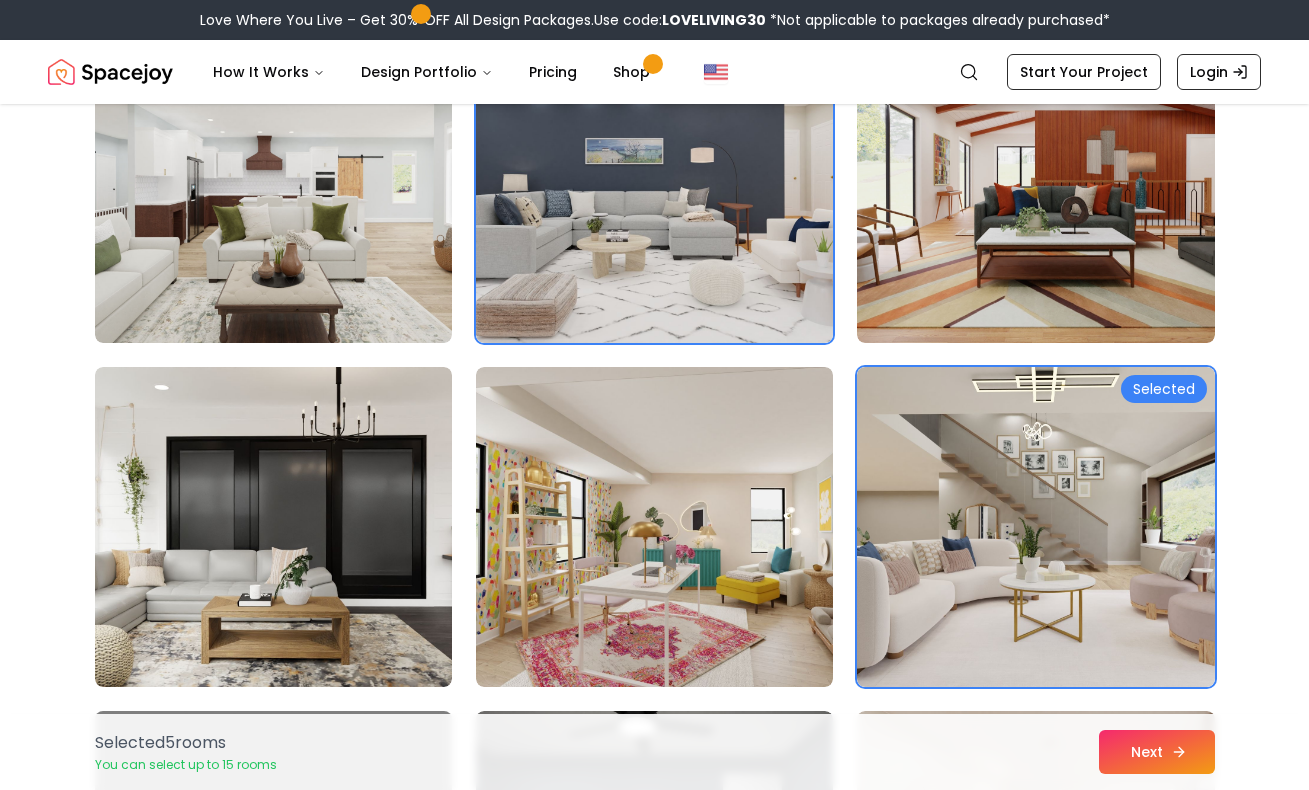 click on "Next" at bounding box center [1157, 752] 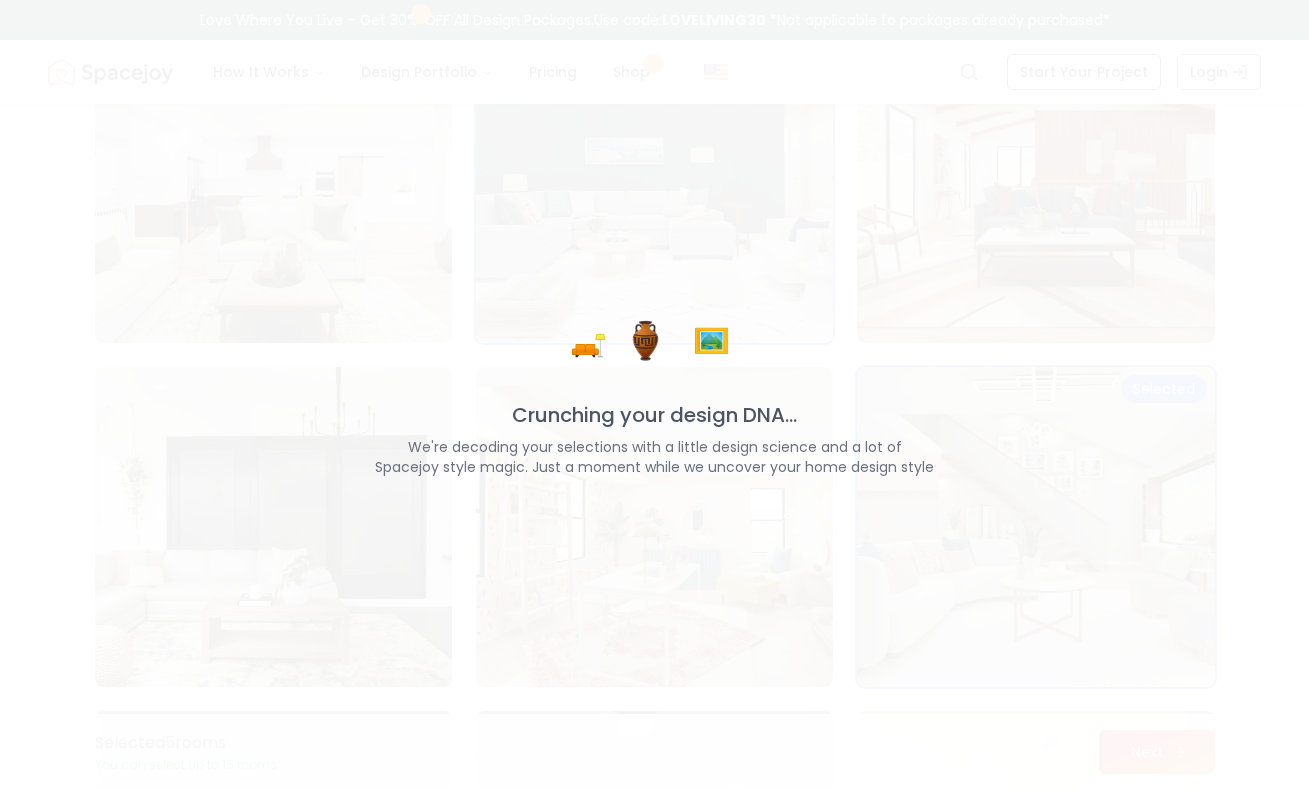 scroll, scrollTop: 3689, scrollLeft: 0, axis: vertical 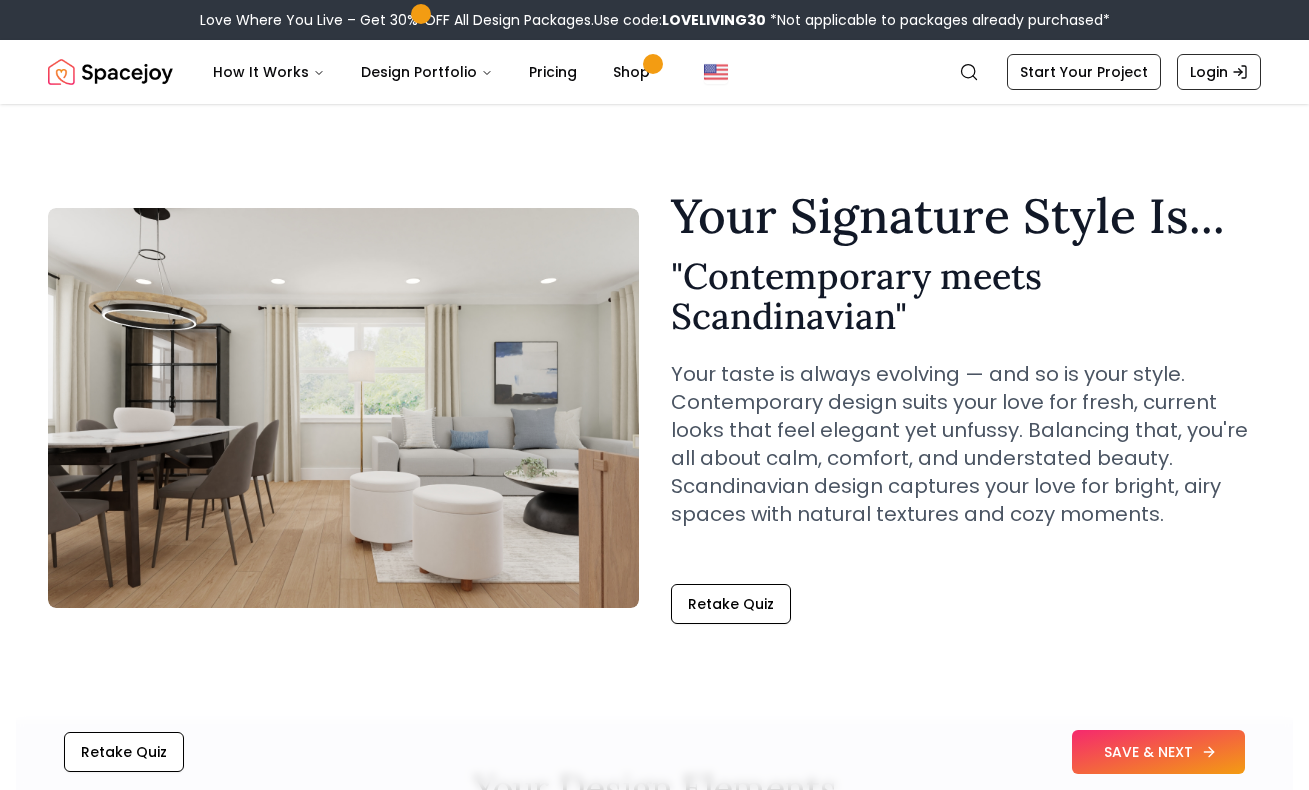 click on "SAVE & NEXT" at bounding box center (1158, 752) 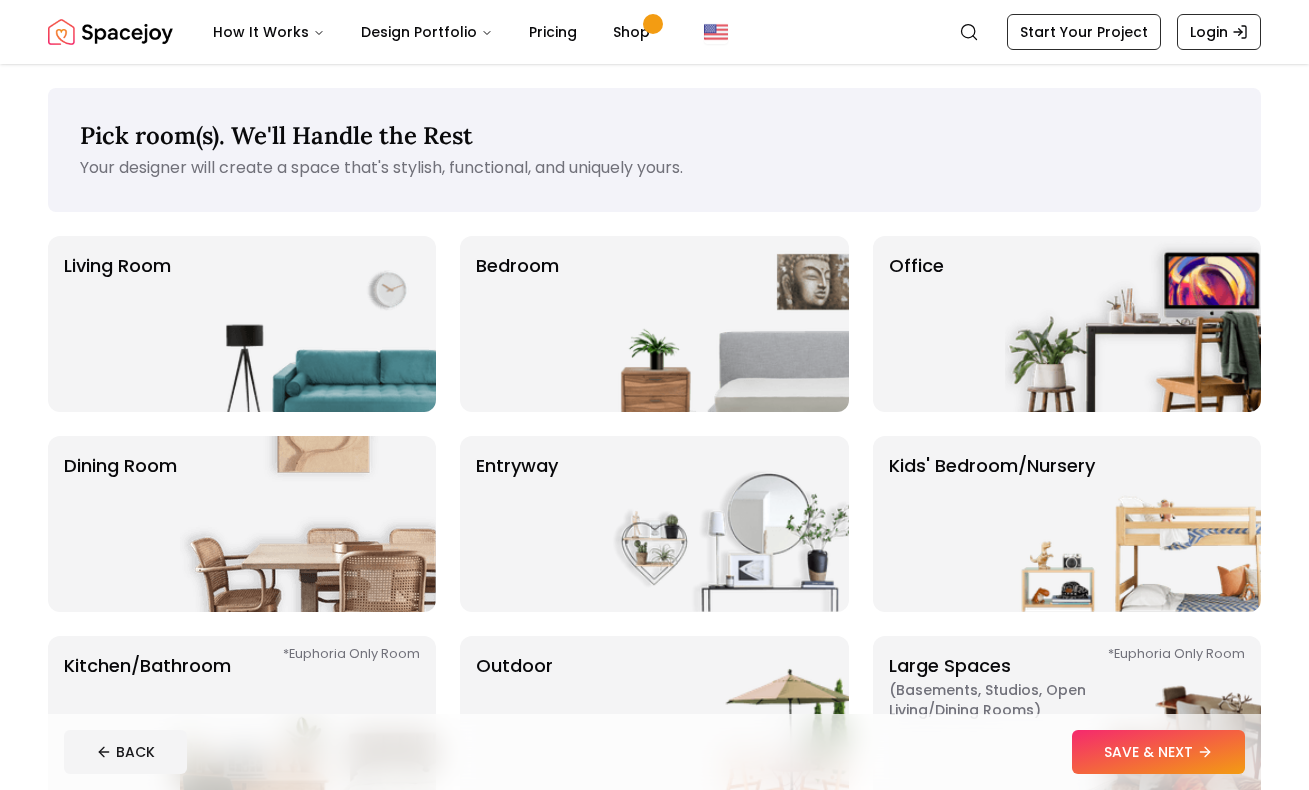 scroll, scrollTop: 0, scrollLeft: 0, axis: both 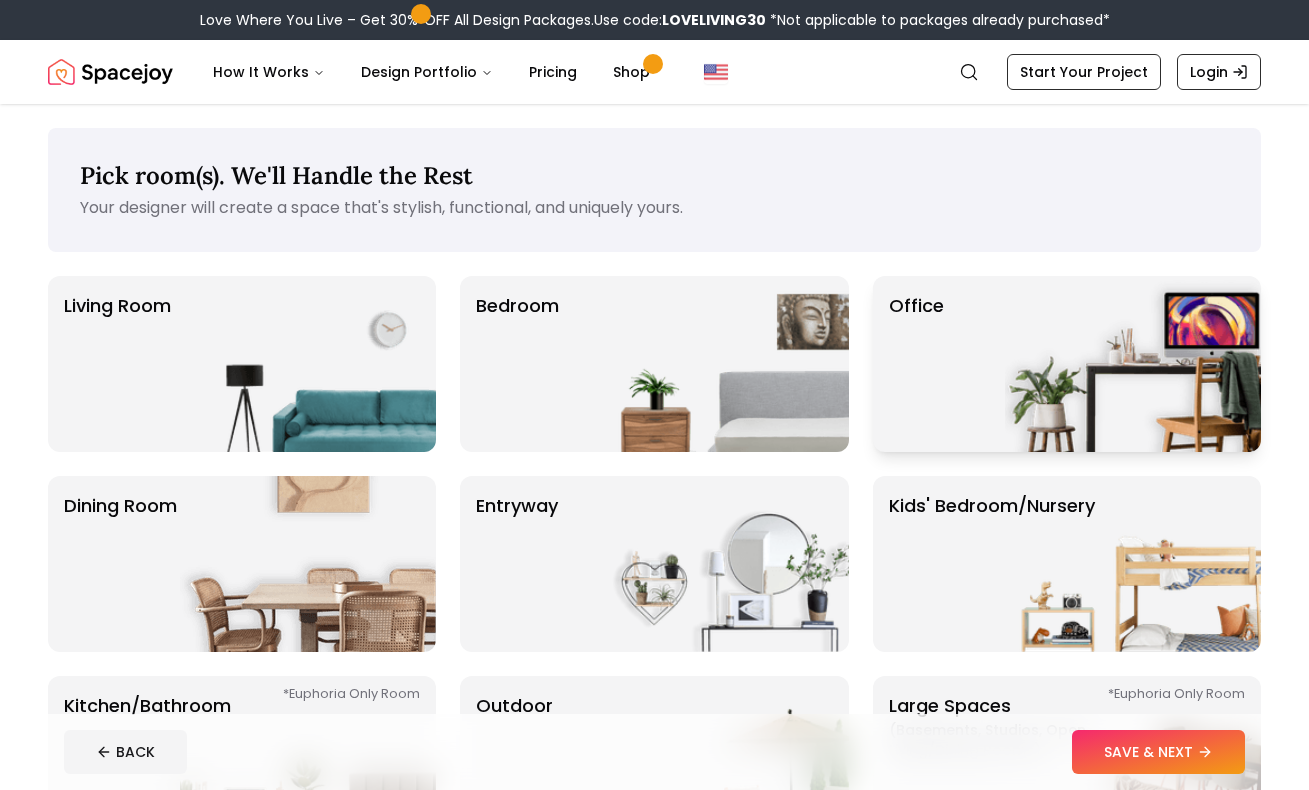 click on "Office" at bounding box center [916, 364] 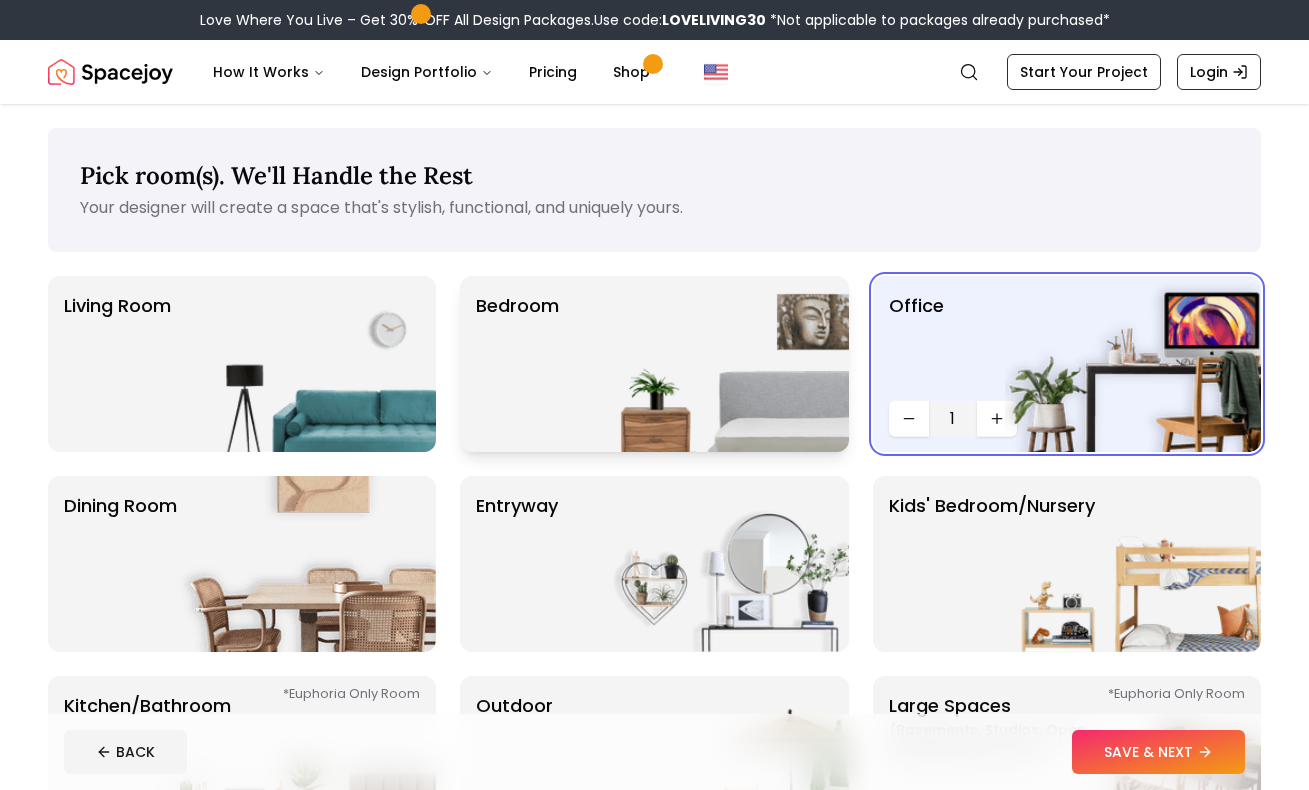 click at bounding box center (721, 364) 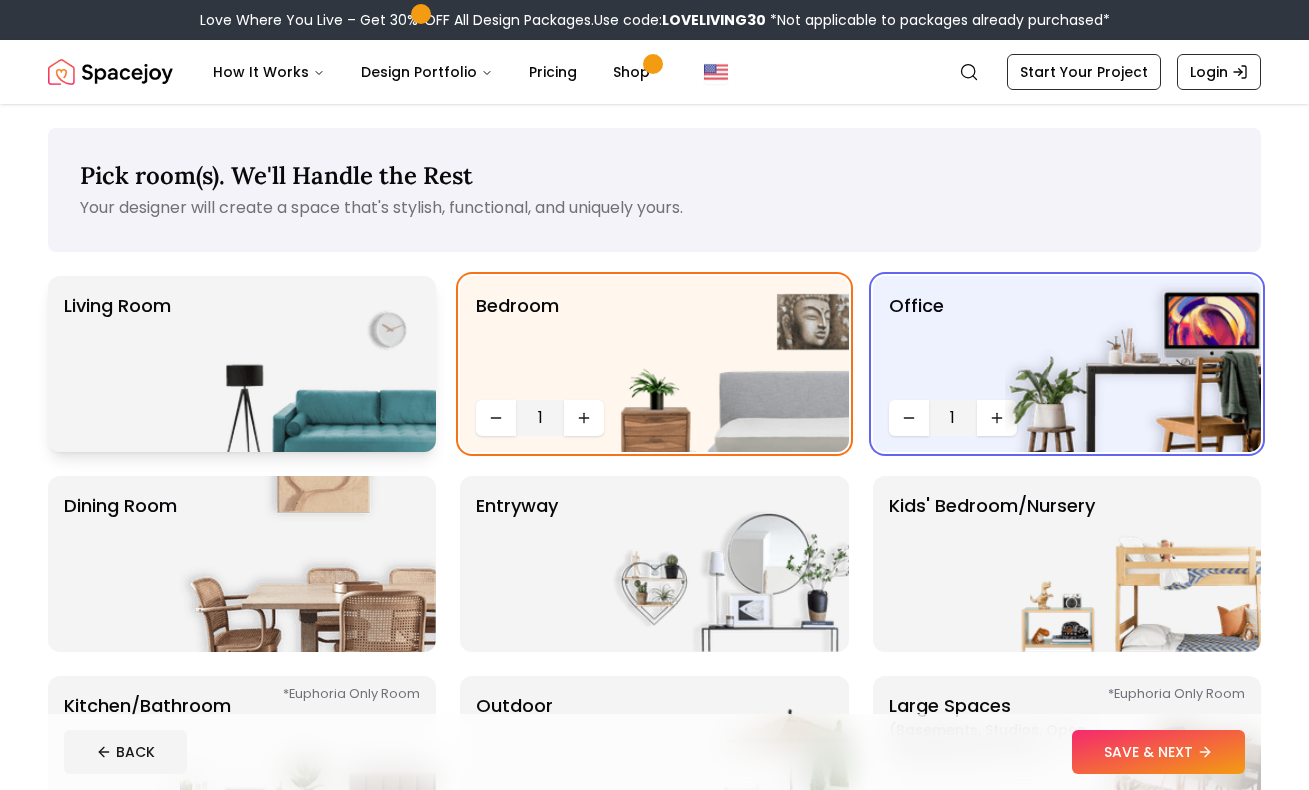 click at bounding box center [308, 364] 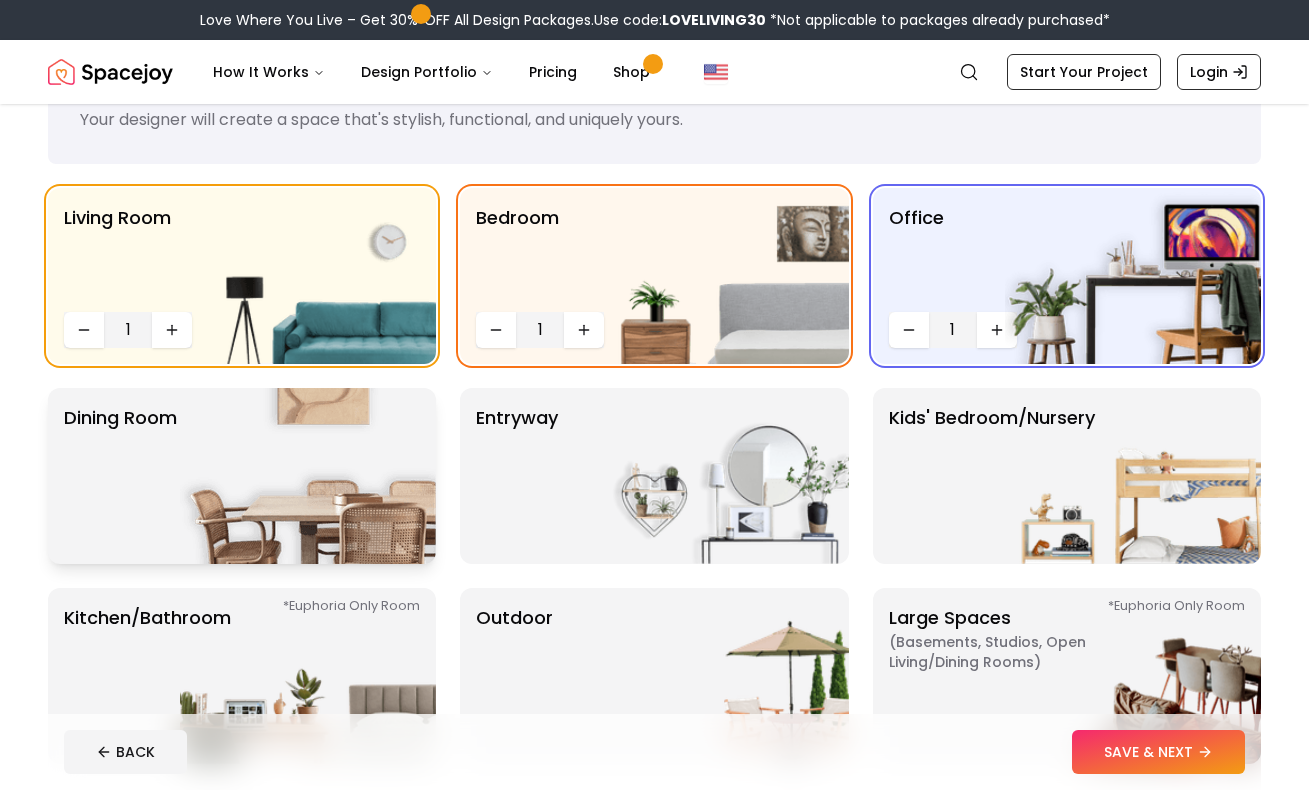 scroll, scrollTop: 110, scrollLeft: 0, axis: vertical 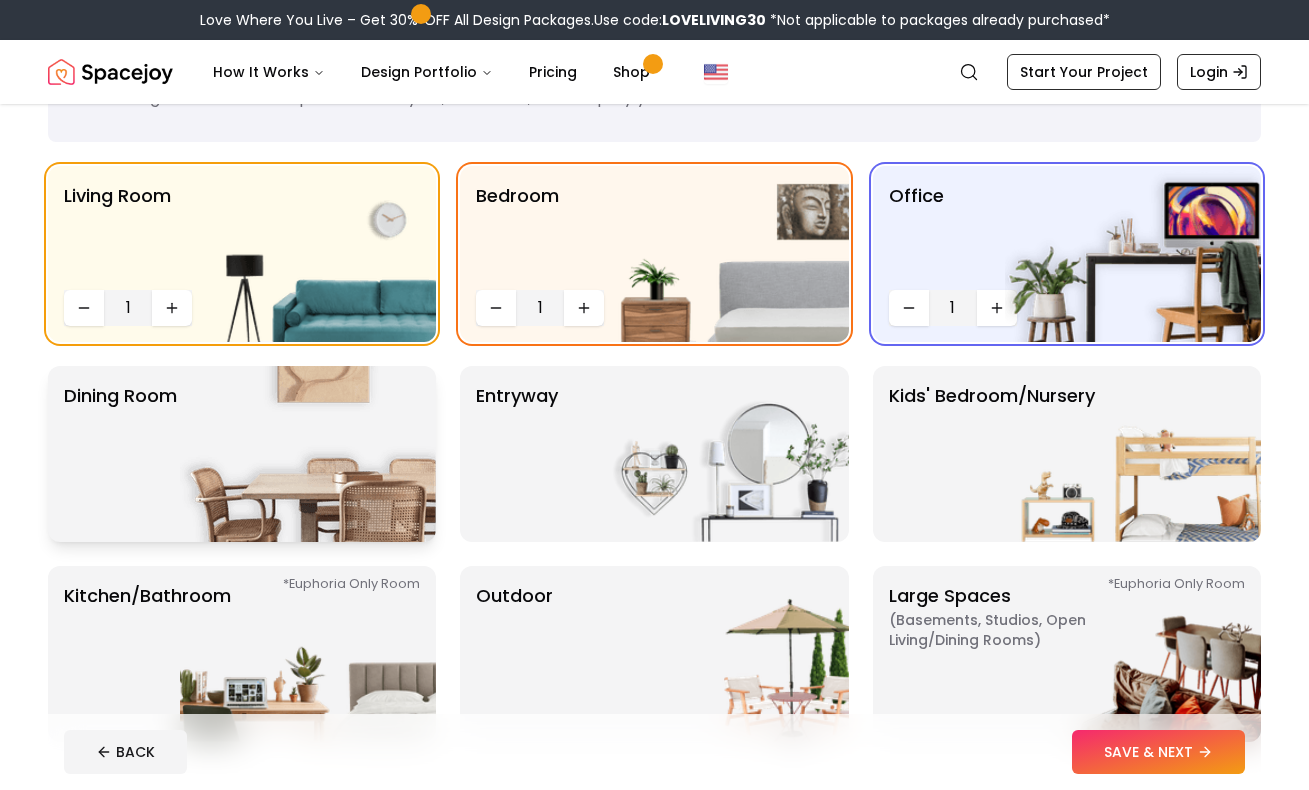 click at bounding box center [308, 454] 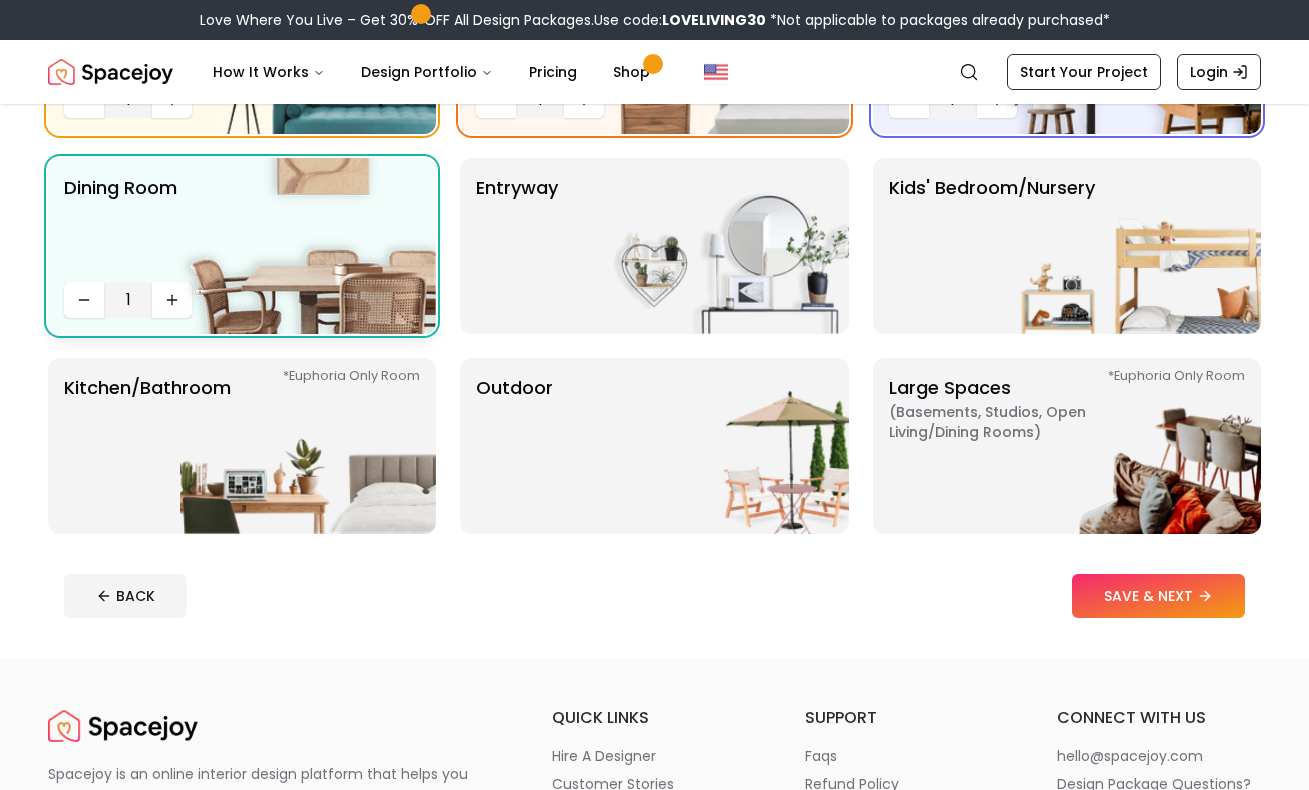 scroll, scrollTop: 342, scrollLeft: 0, axis: vertical 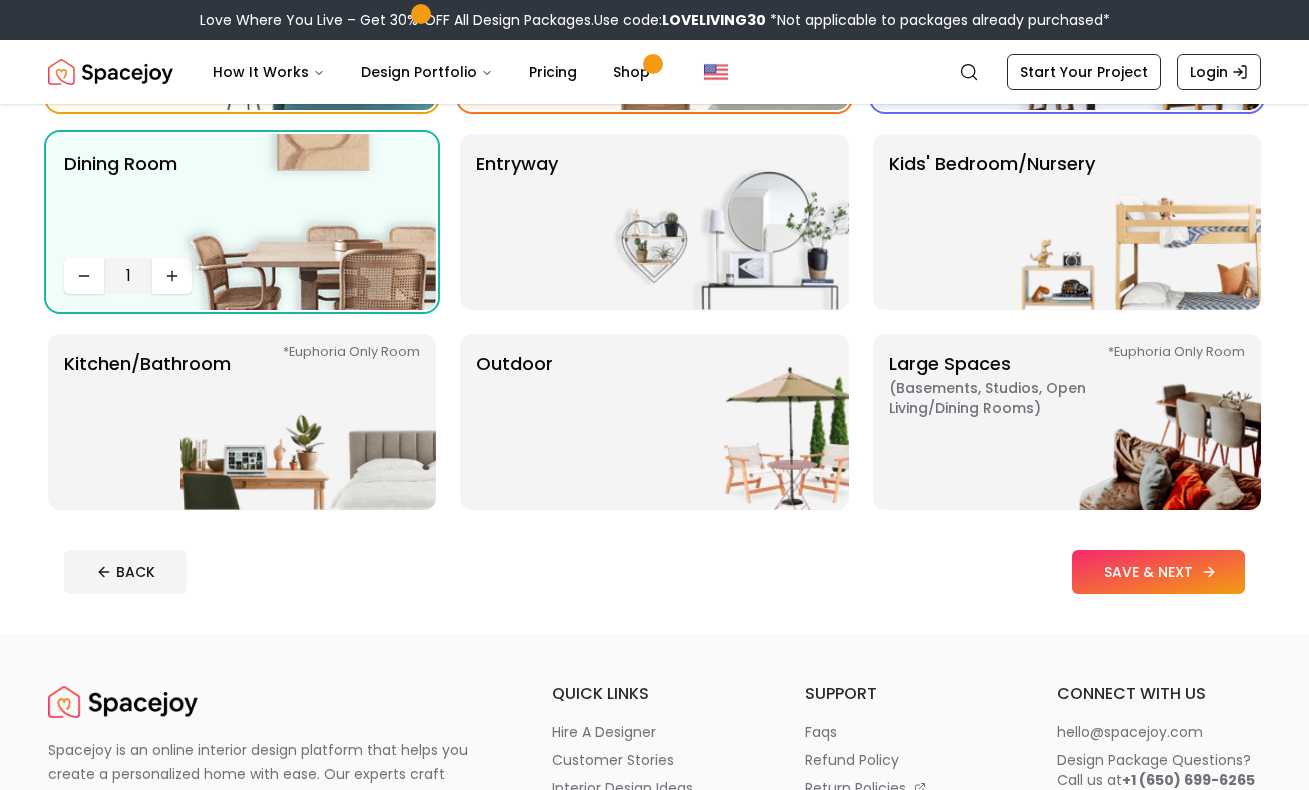 click on "SAVE & NEXT" at bounding box center [1158, 572] 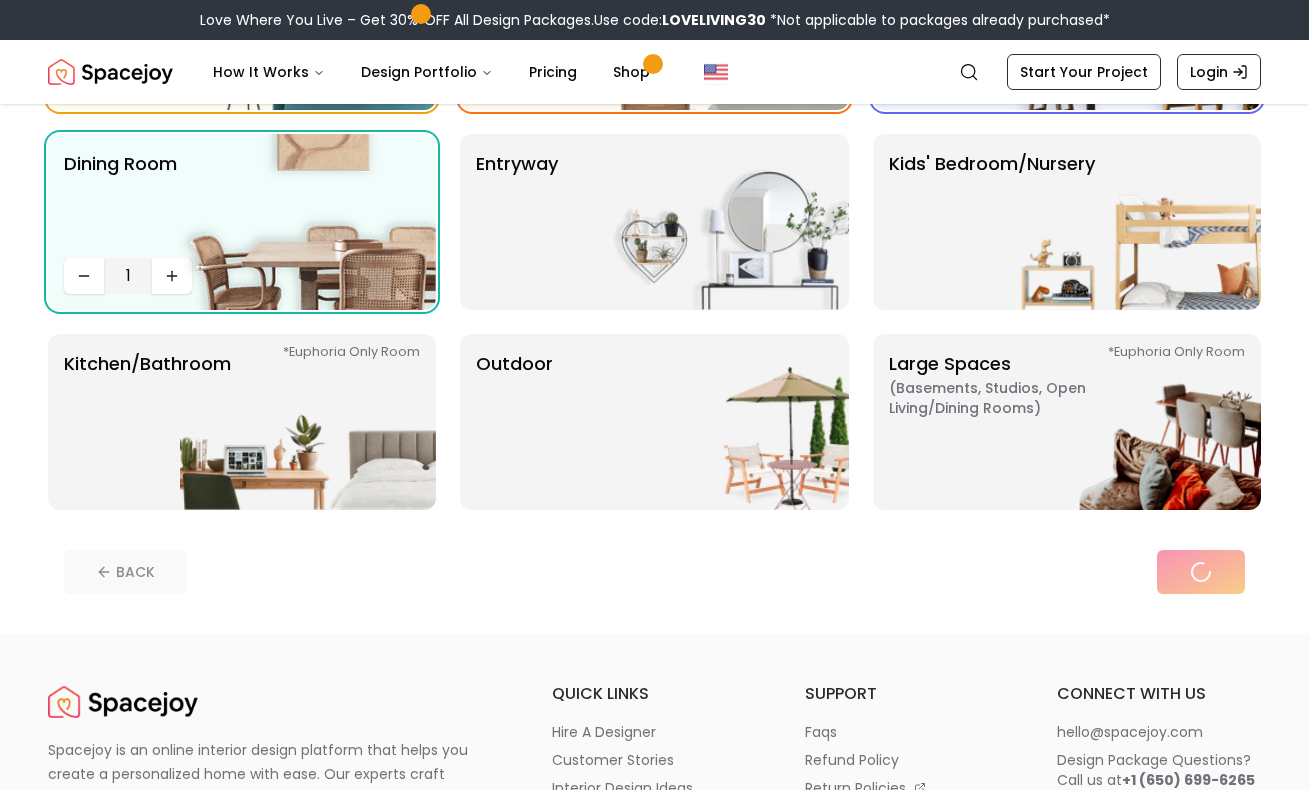 scroll, scrollTop: 0, scrollLeft: 0, axis: both 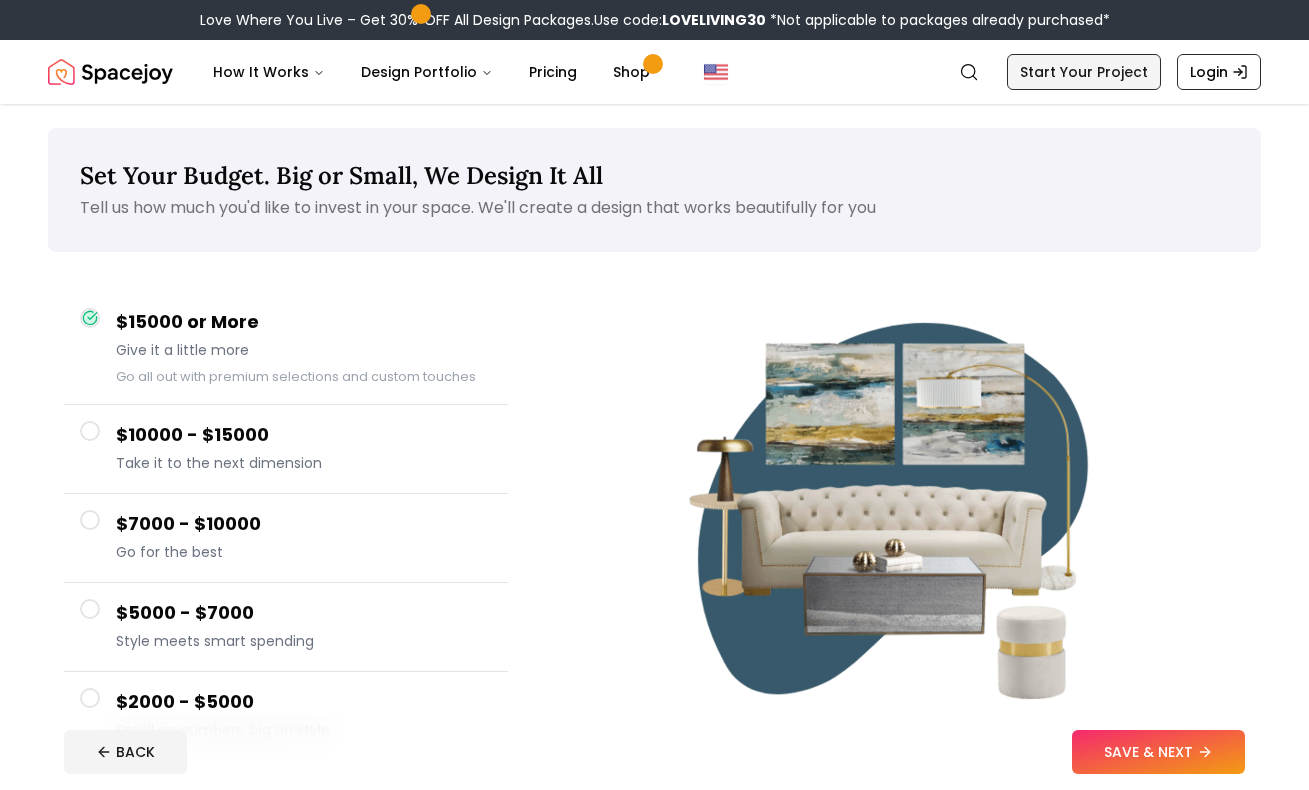 click on "Start Your Project" at bounding box center (1084, 72) 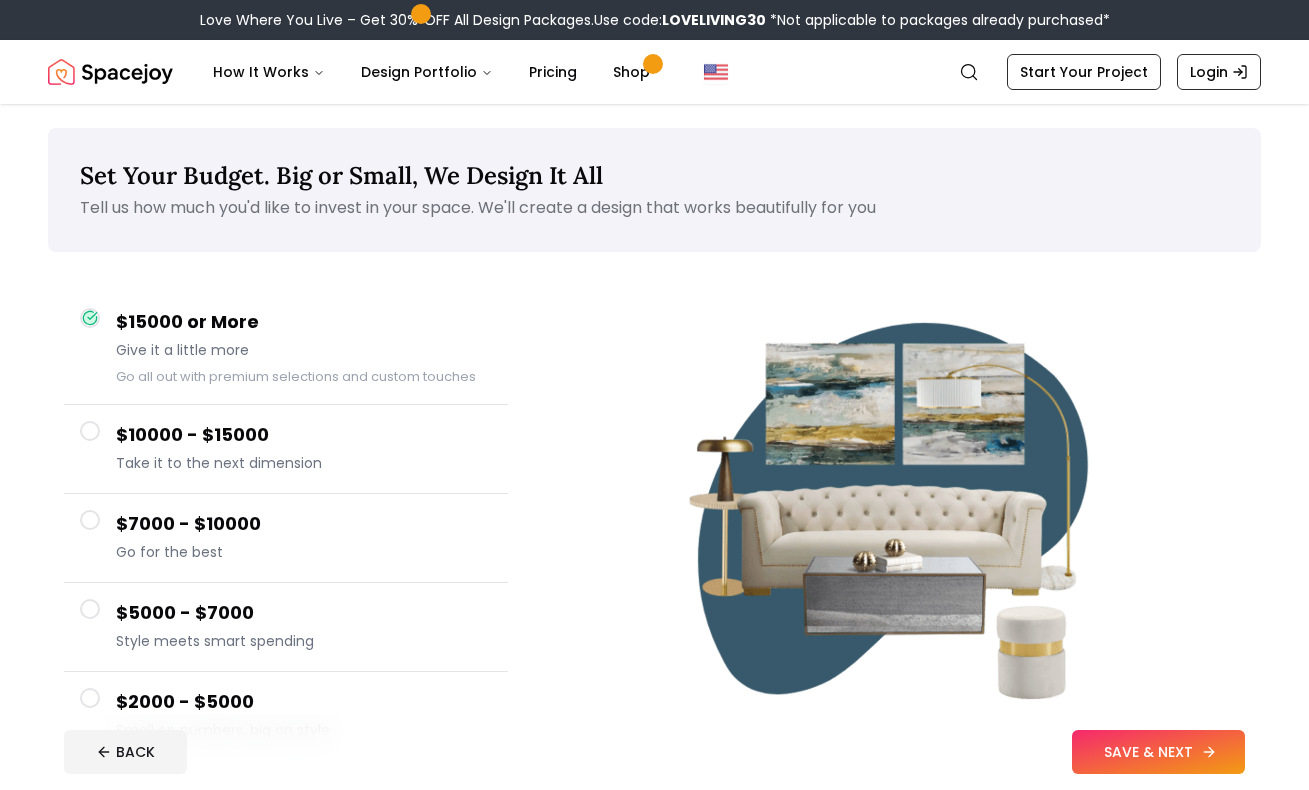 click on "SAVE & NEXT" at bounding box center (1158, 752) 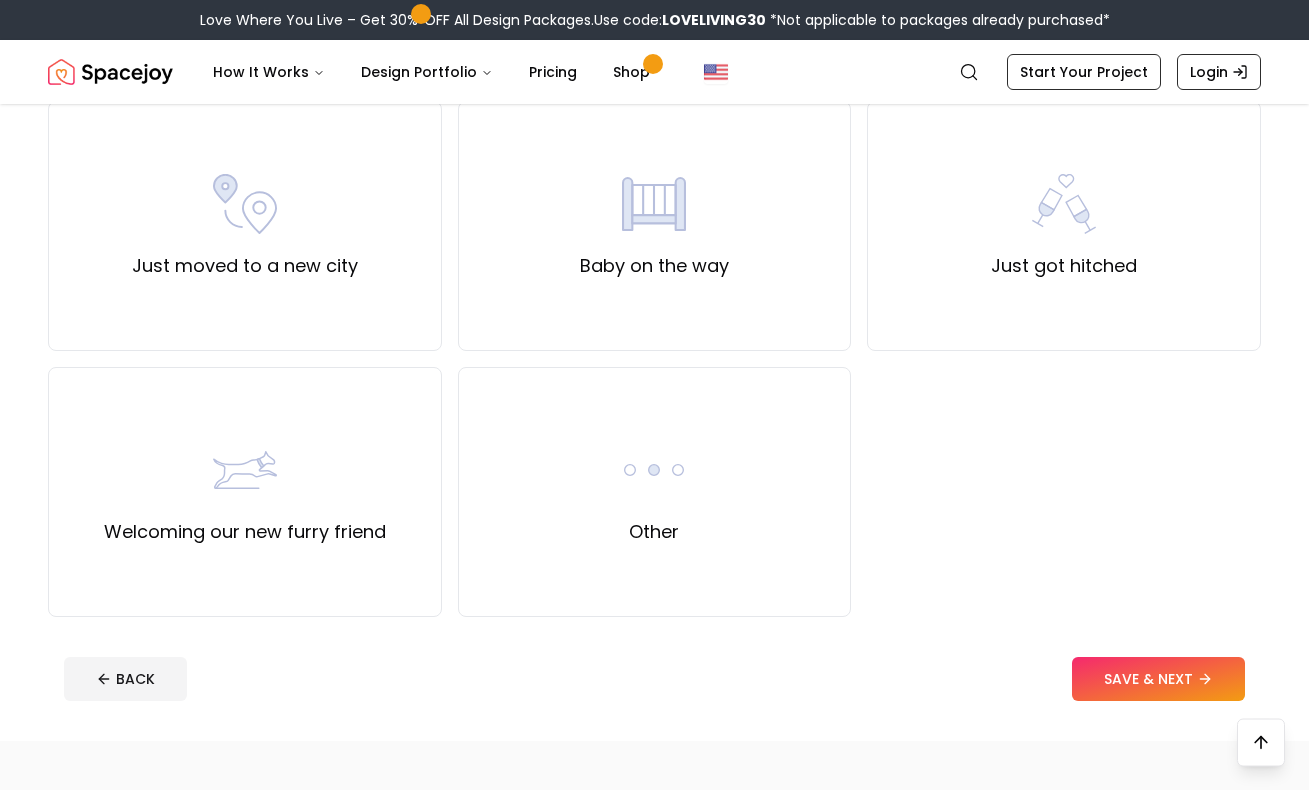 scroll, scrollTop: 708, scrollLeft: 0, axis: vertical 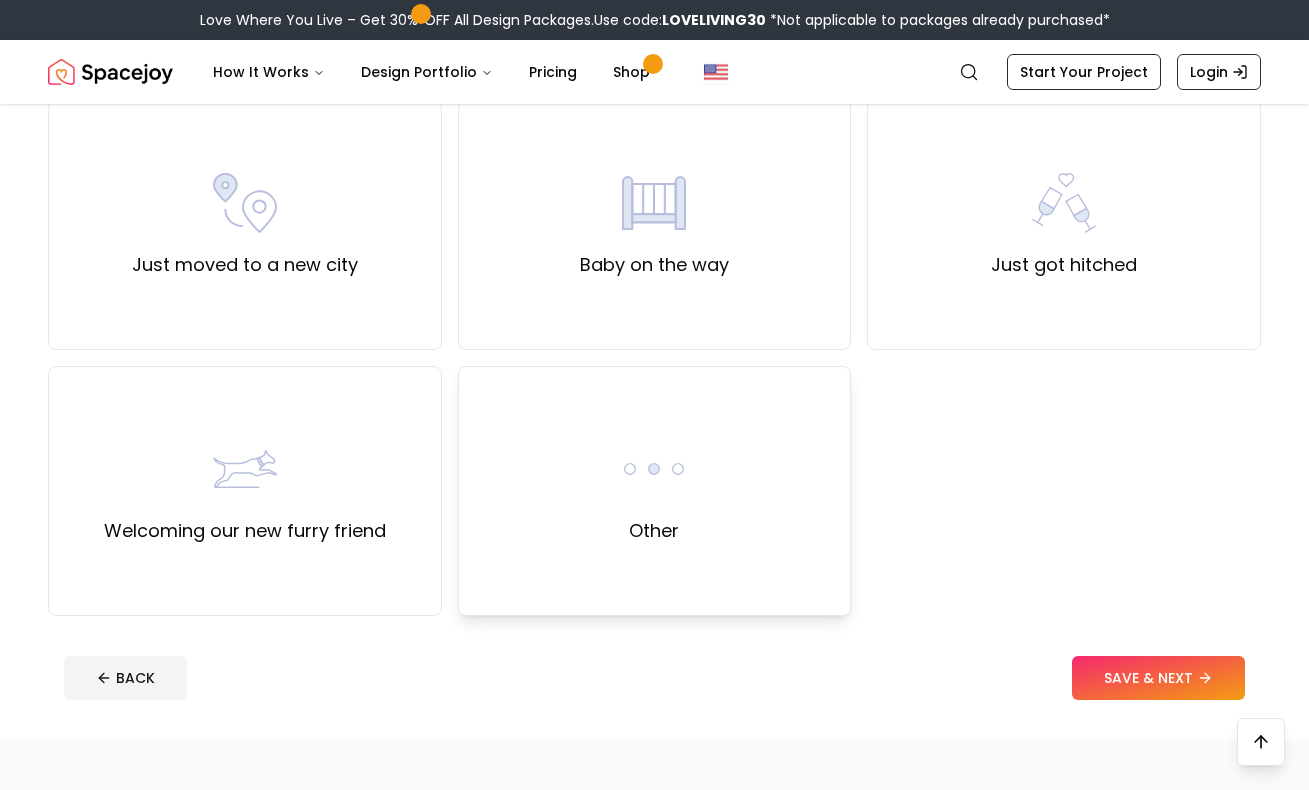 click on "Other" at bounding box center (655, 491) 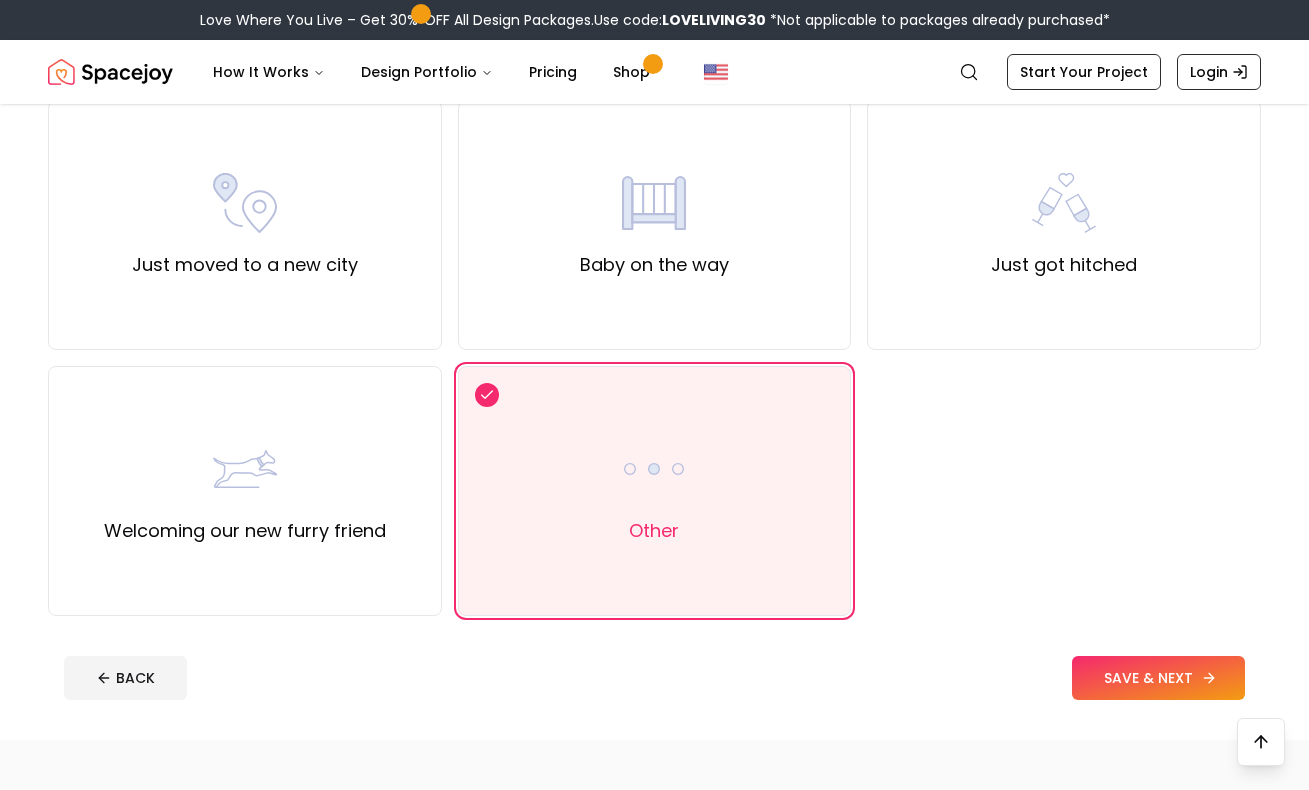 click on "SAVE & NEXT" at bounding box center [1158, 678] 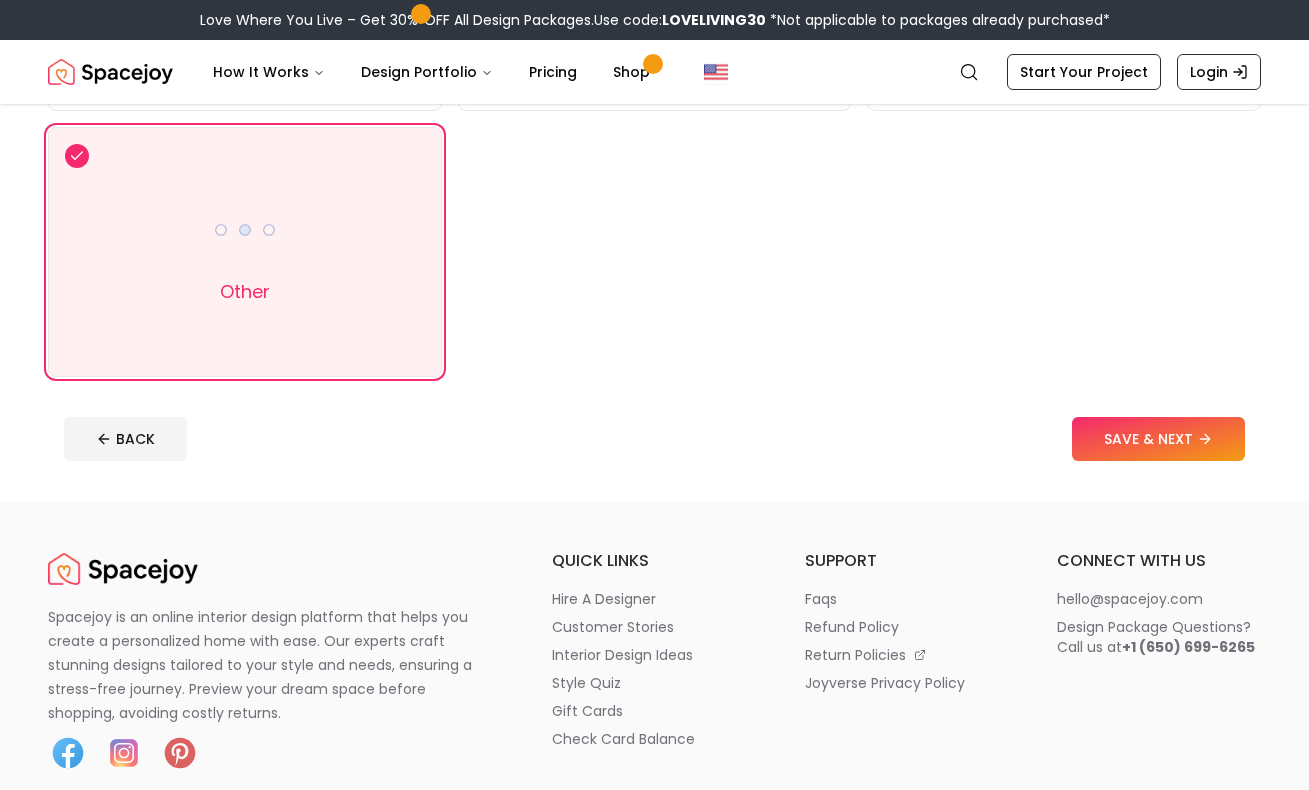 scroll, scrollTop: 416, scrollLeft: 0, axis: vertical 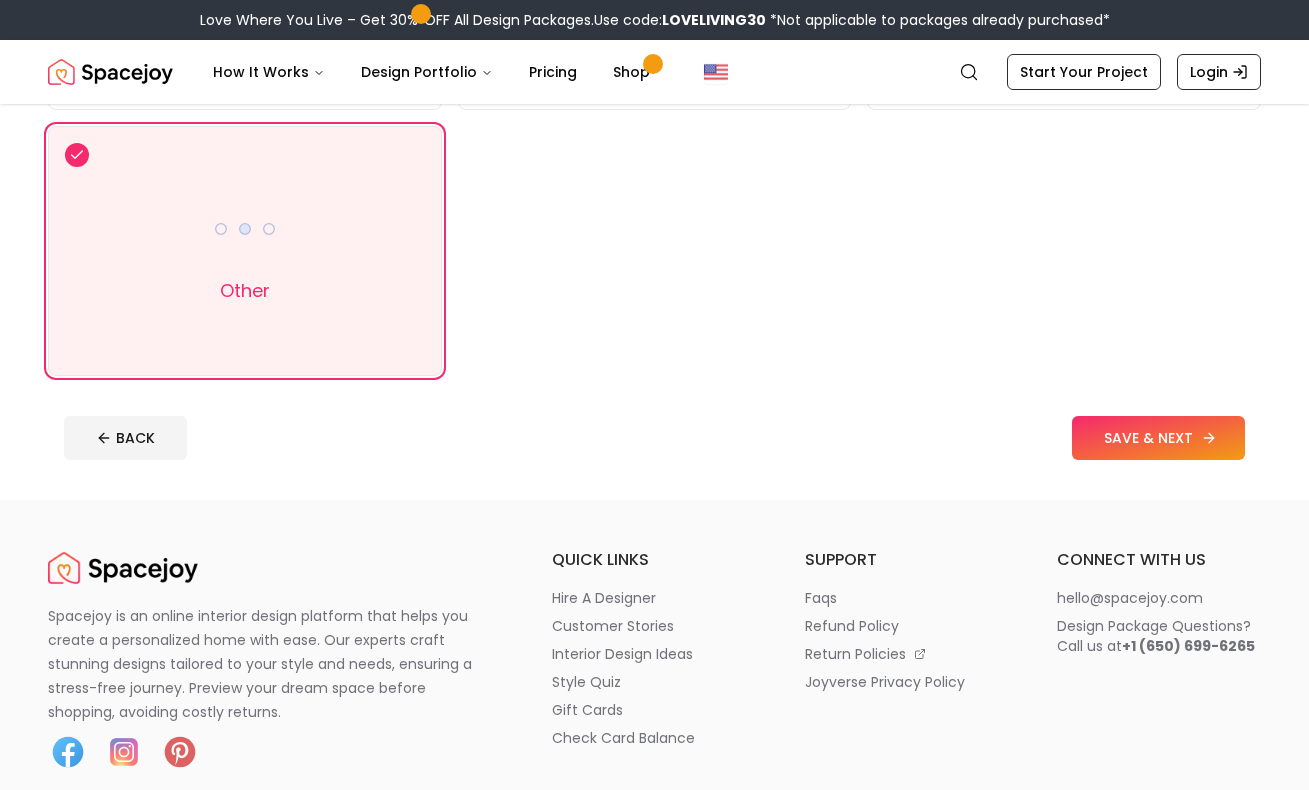 click on "SAVE & NEXT" at bounding box center [1158, 438] 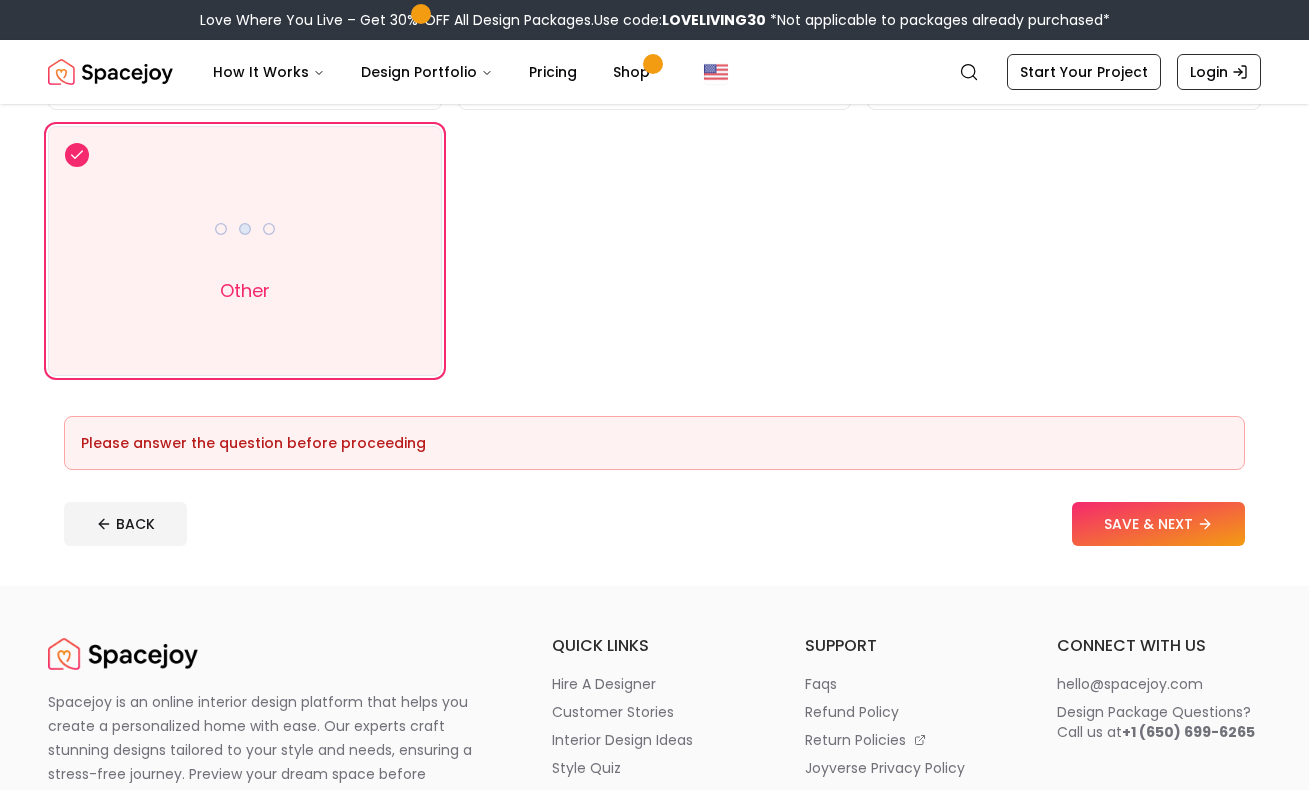 scroll, scrollTop: 0, scrollLeft: 0, axis: both 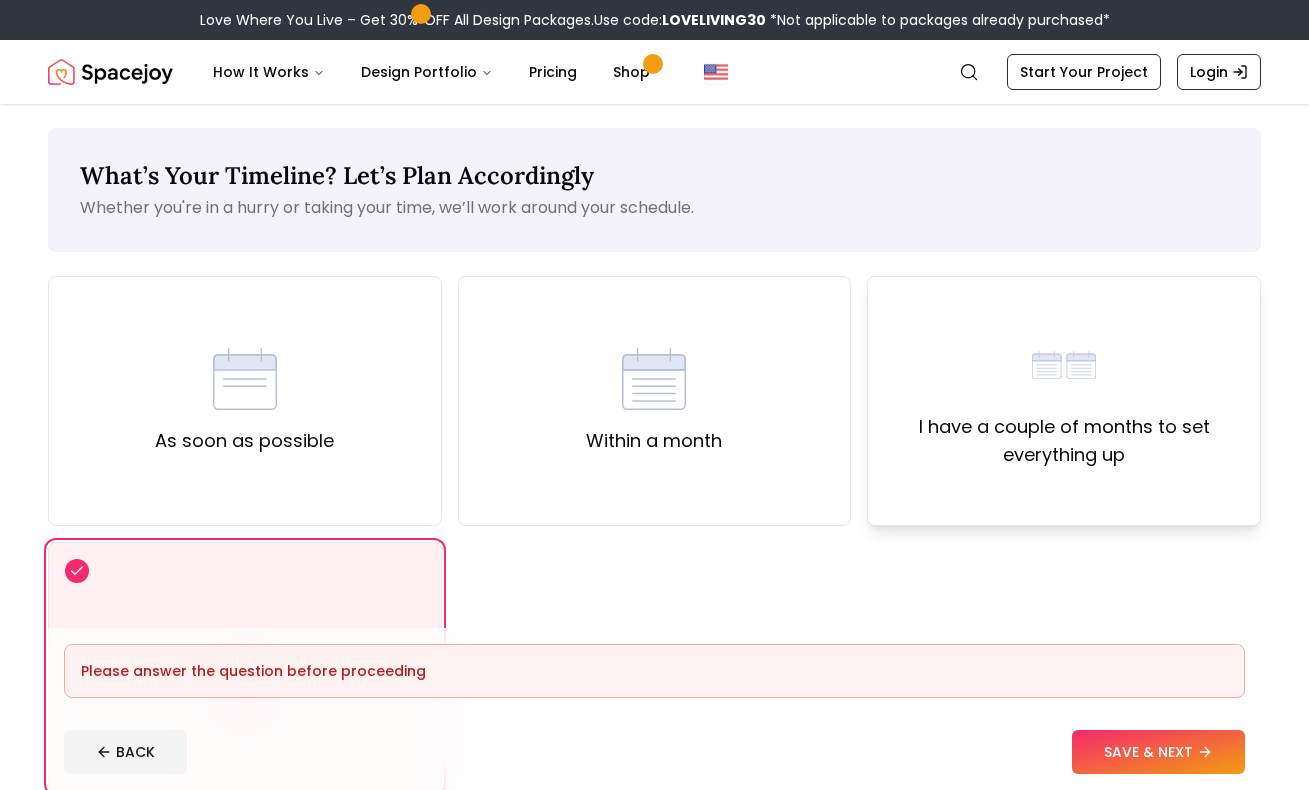 click on "I have a couple of months to set everything up" at bounding box center [1064, 401] 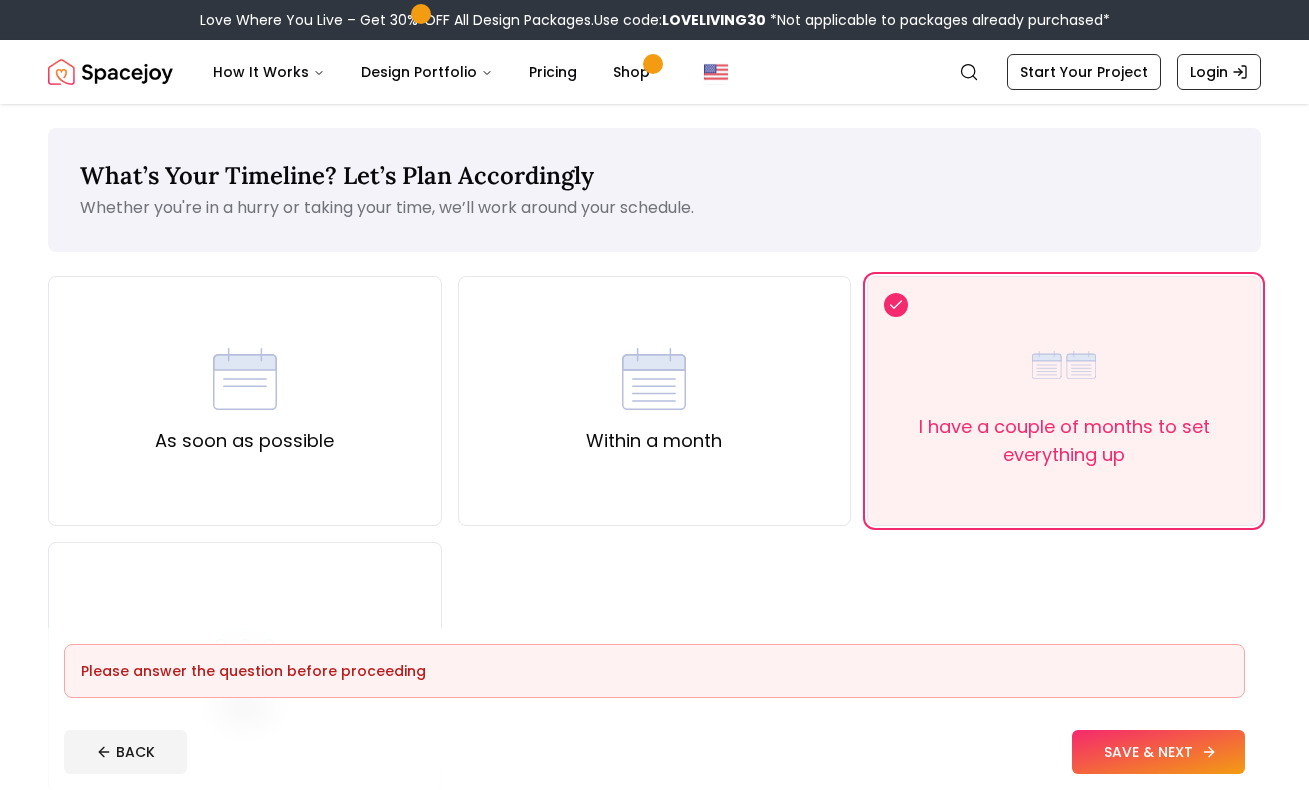 click on "SAVE & NEXT" at bounding box center [1158, 752] 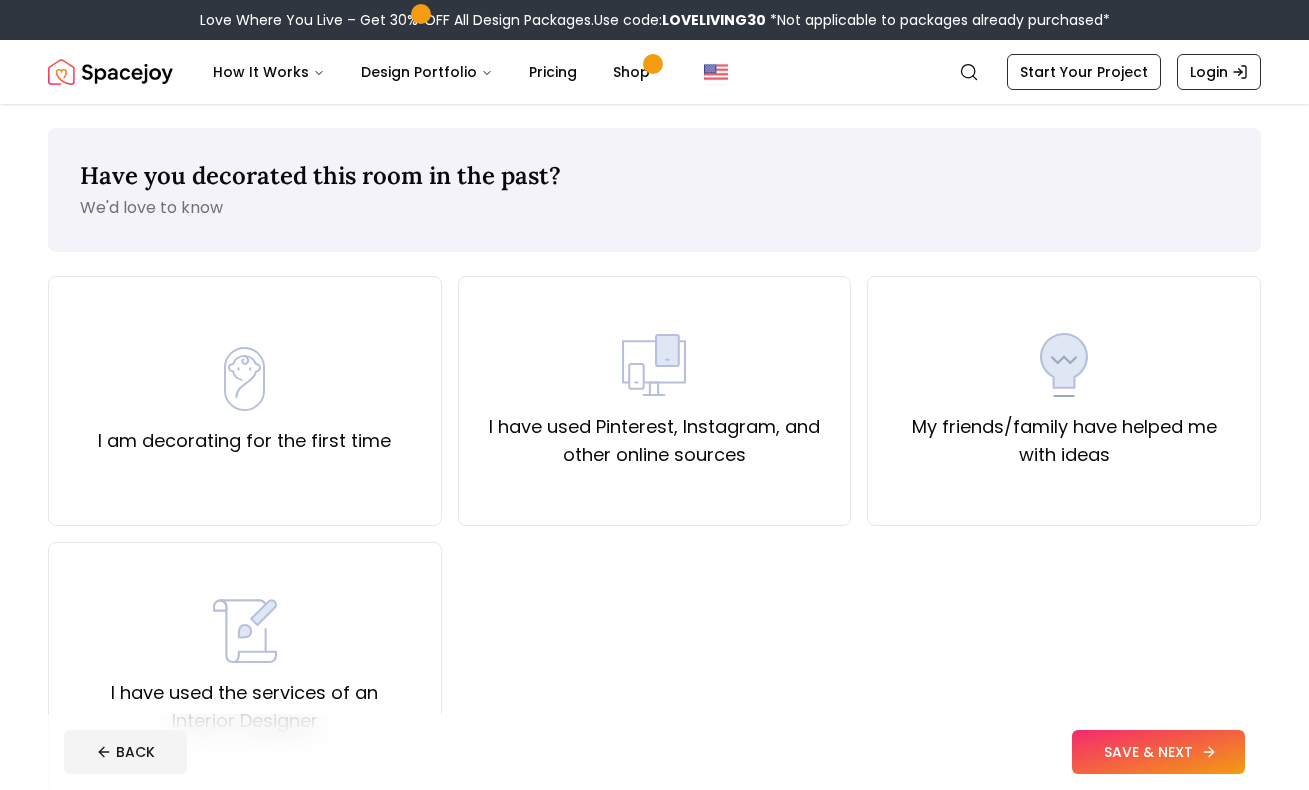 click on "SAVE & NEXT" at bounding box center (1158, 752) 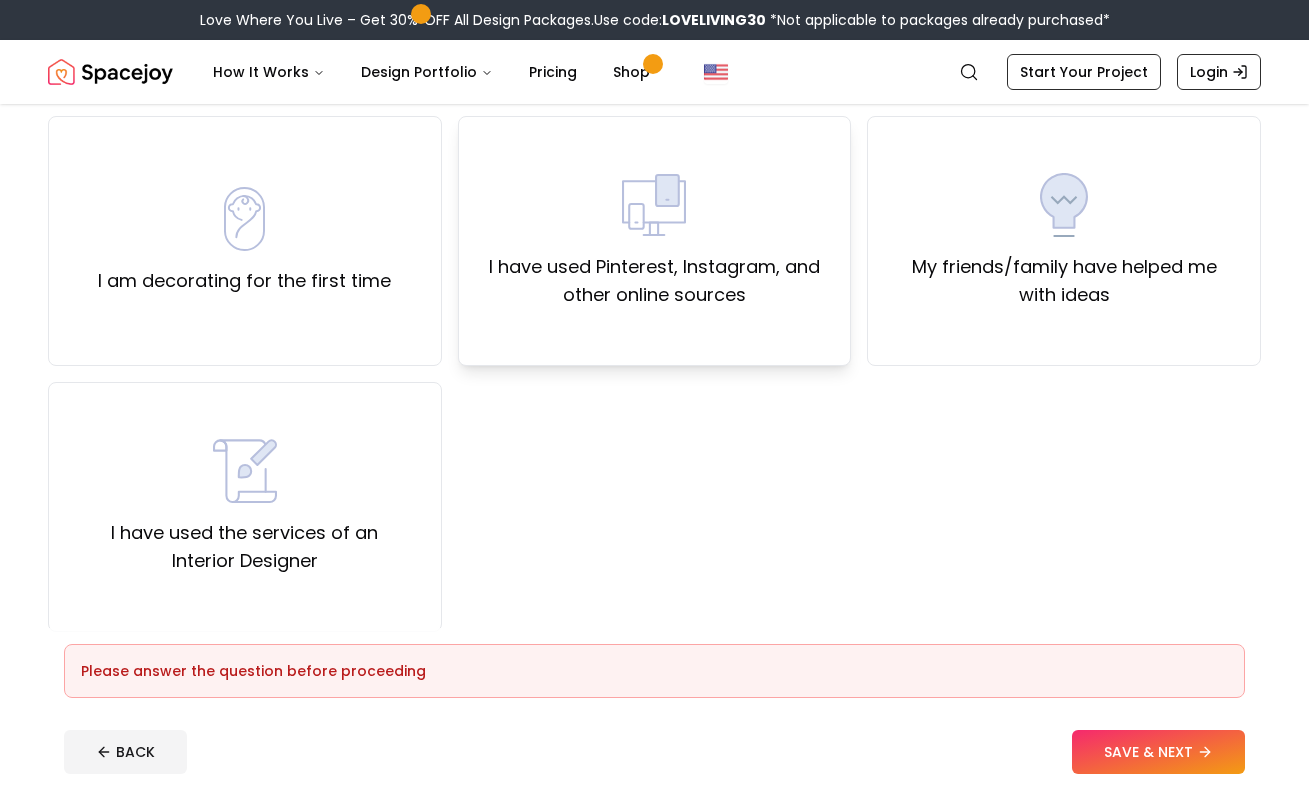 scroll, scrollTop: 0, scrollLeft: 0, axis: both 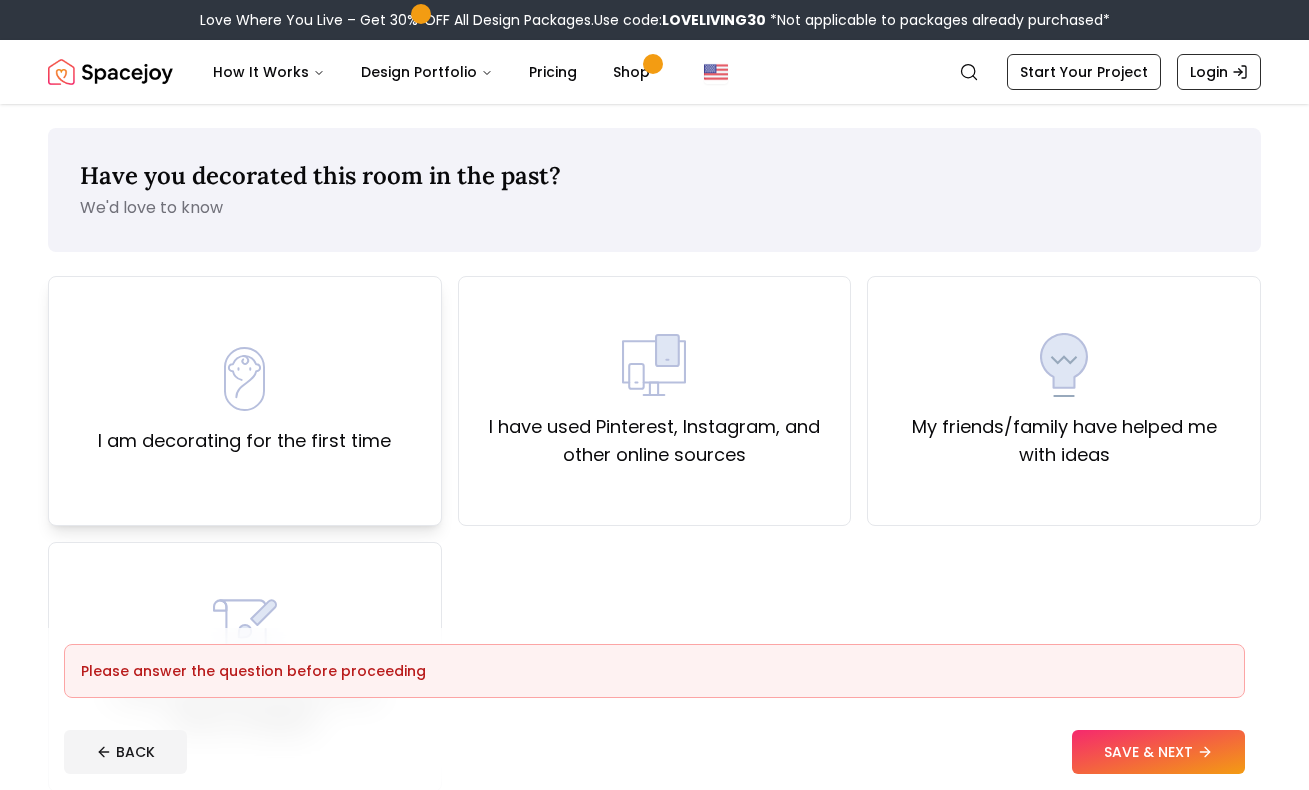 click on "I am decorating for the first time" at bounding box center (244, 401) 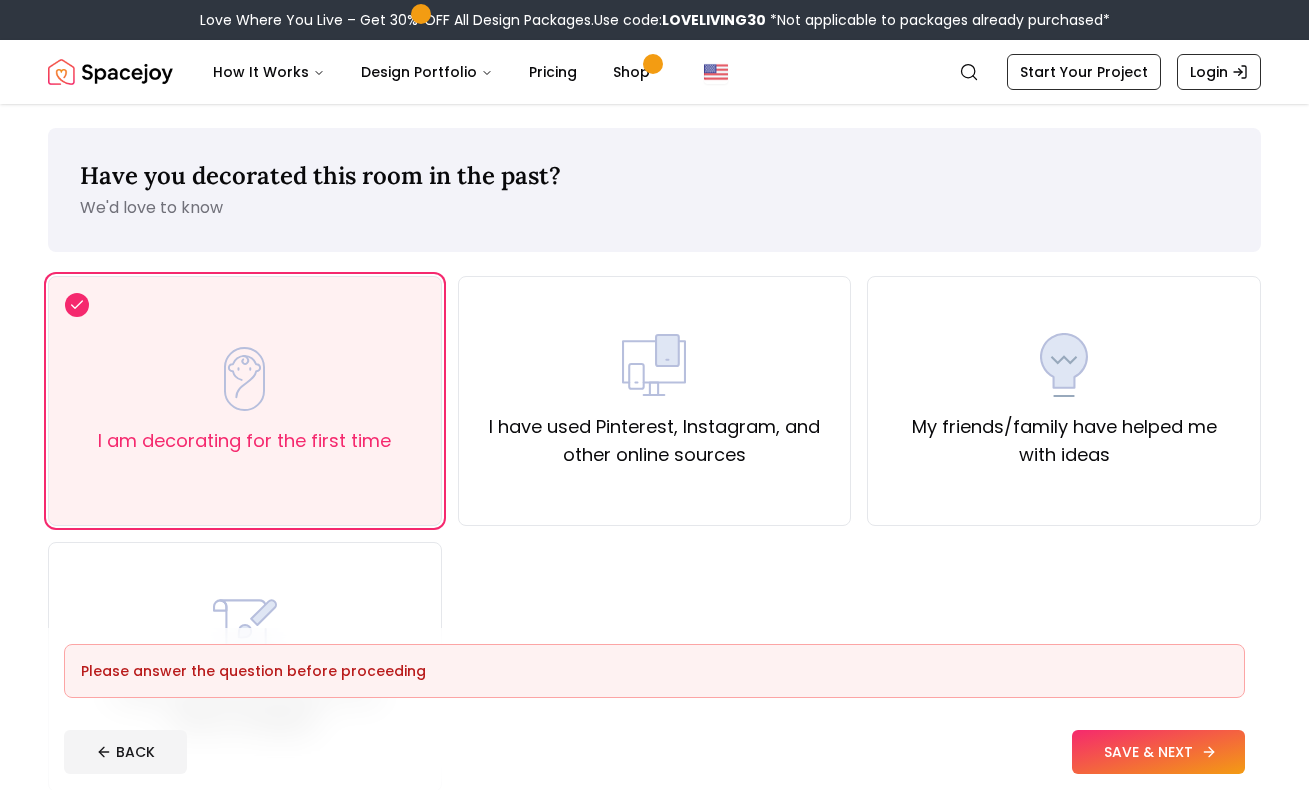 click on "SAVE & NEXT" at bounding box center [1158, 752] 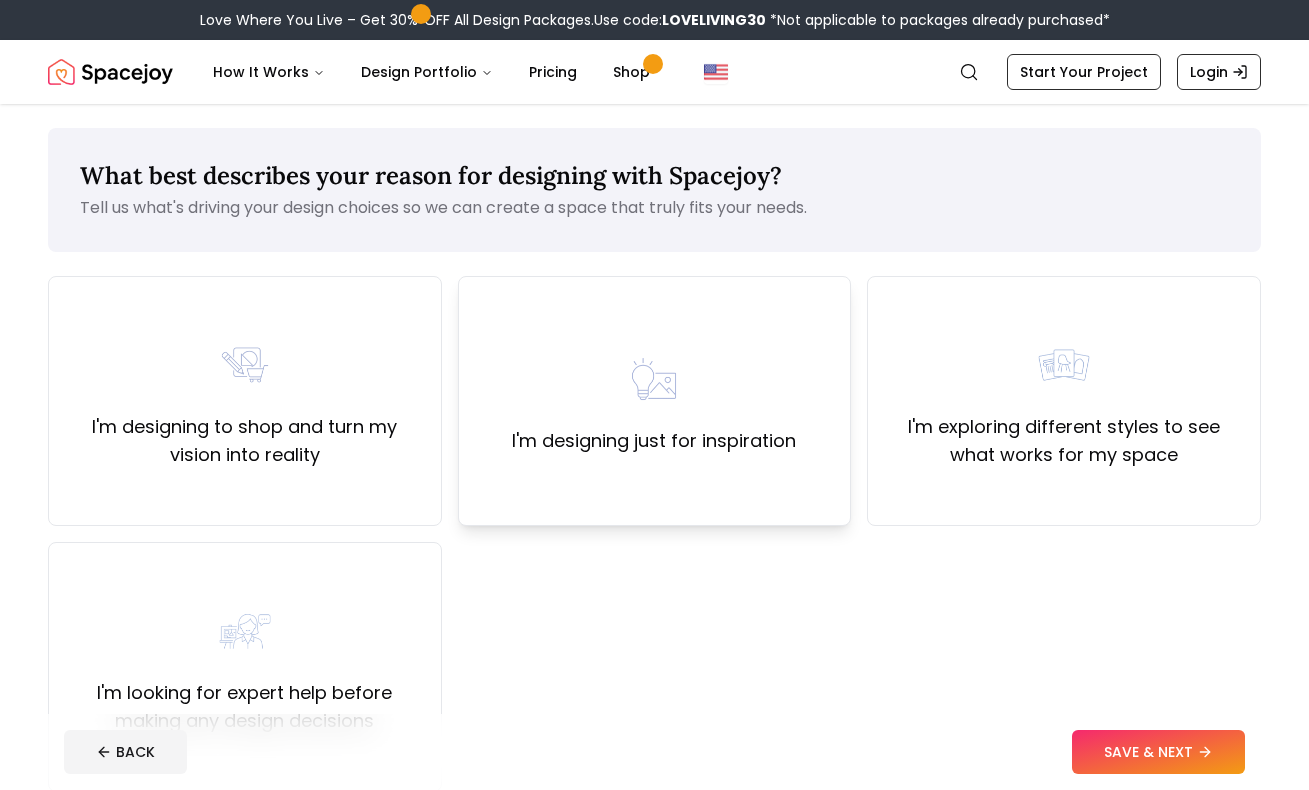 click on "I'm designing just for inspiration" at bounding box center (654, 401) 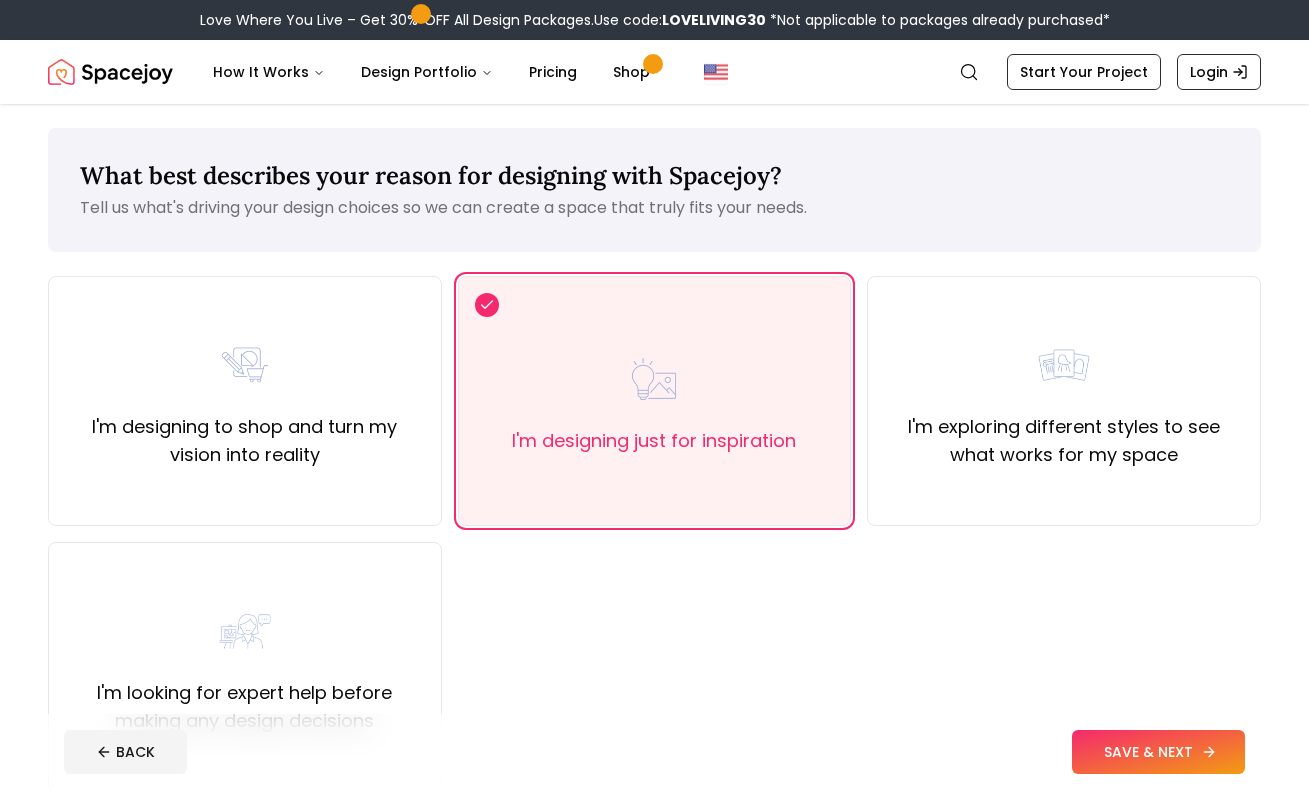click on "SAVE & NEXT" at bounding box center (1158, 752) 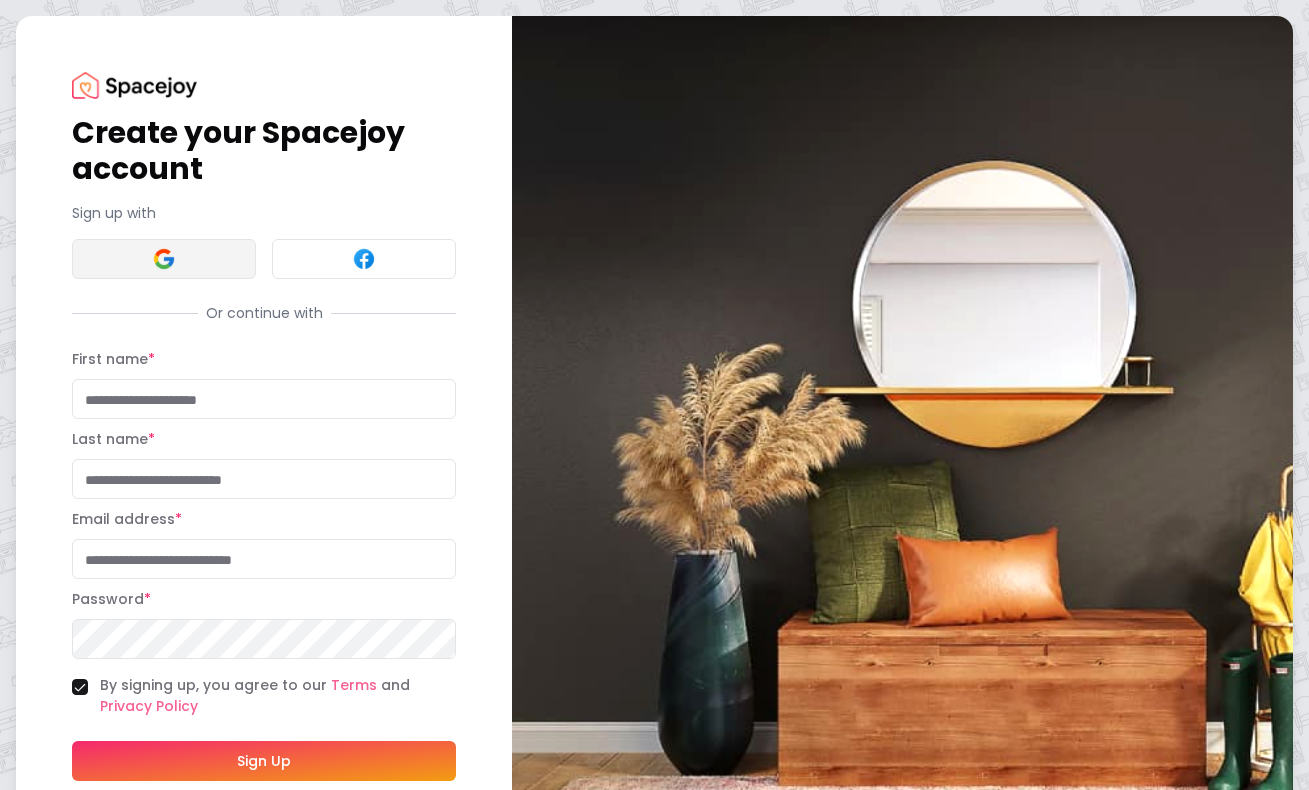 click at bounding box center [164, 259] 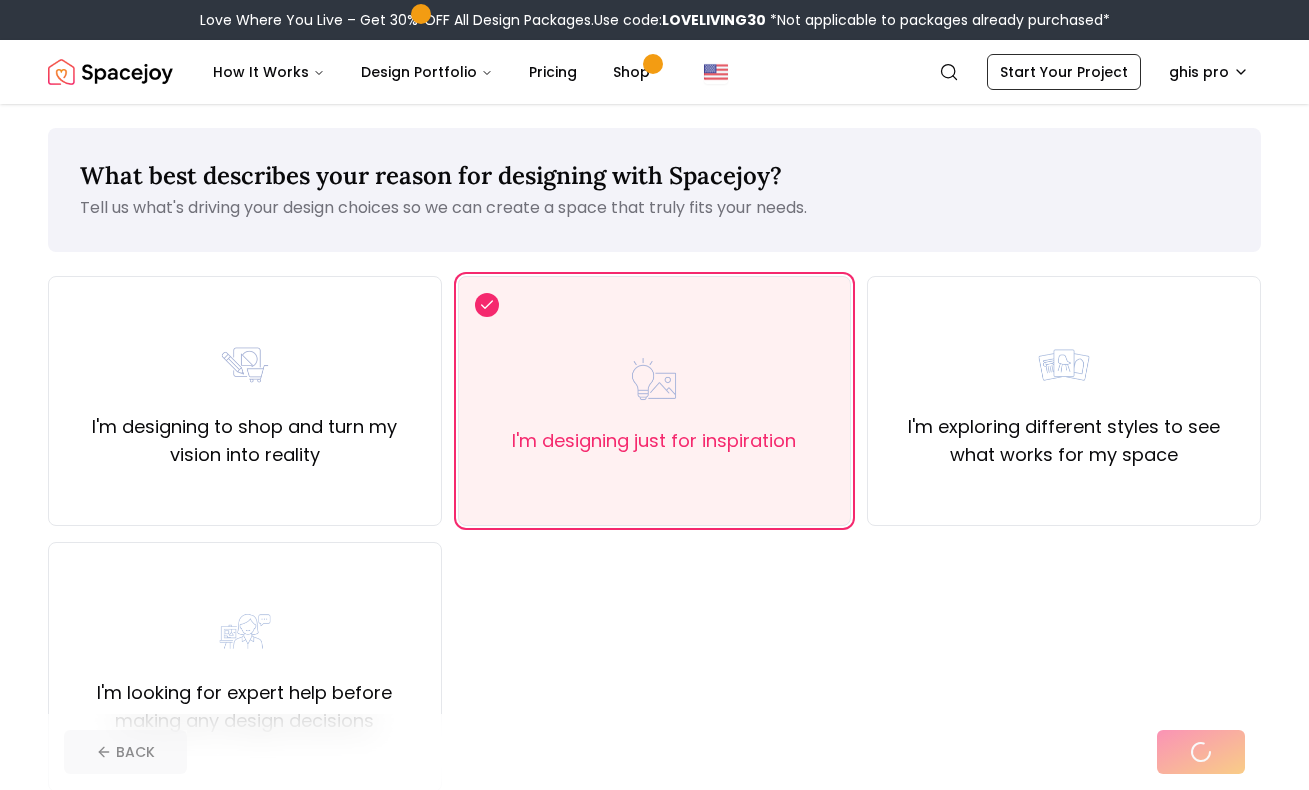 scroll, scrollTop: 0, scrollLeft: 0, axis: both 